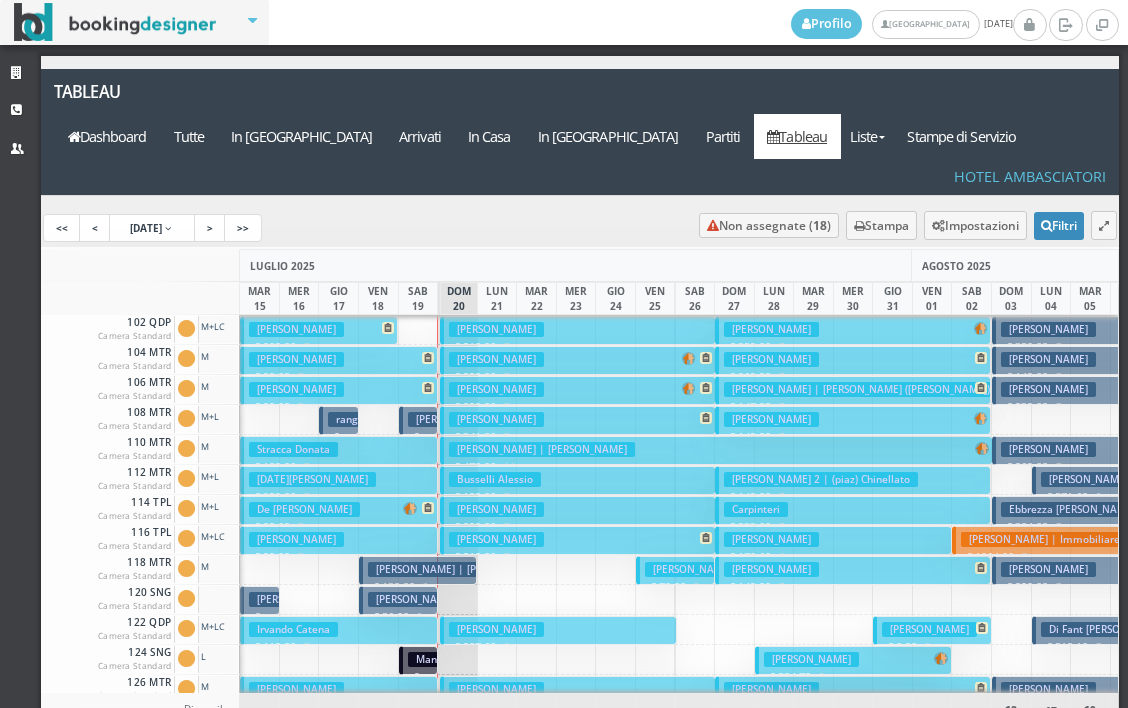 scroll, scrollTop: 0, scrollLeft: 0, axis: both 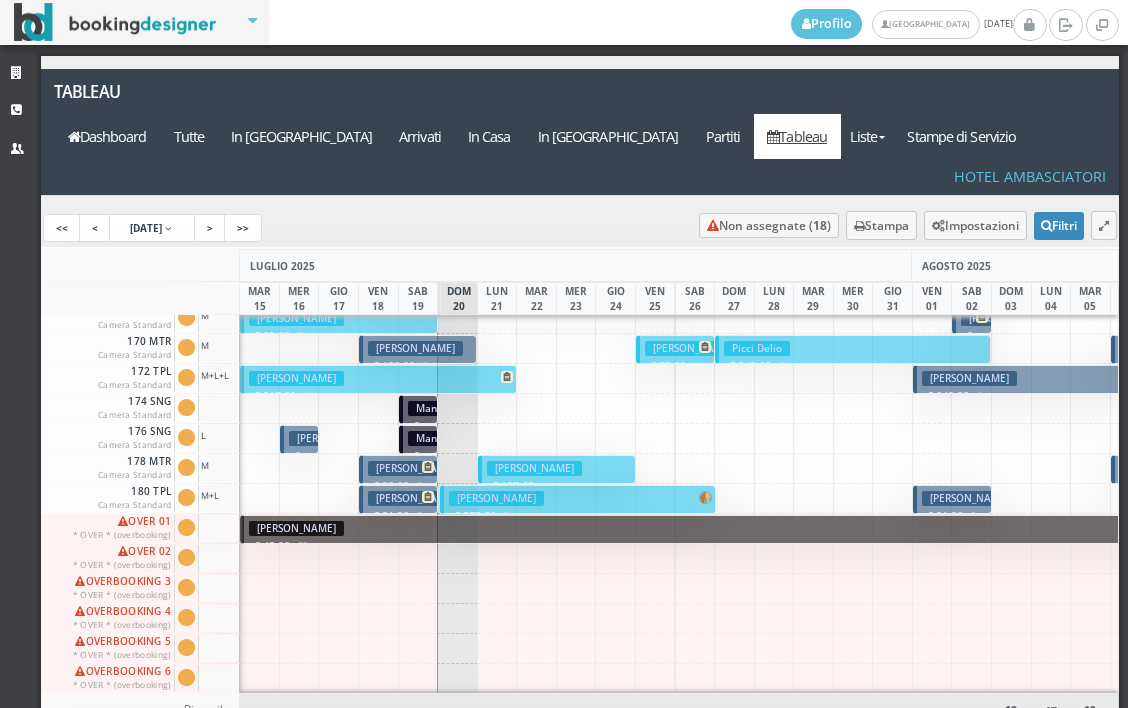 click on "Borghesan Gessica" at bounding box center [415, 498] 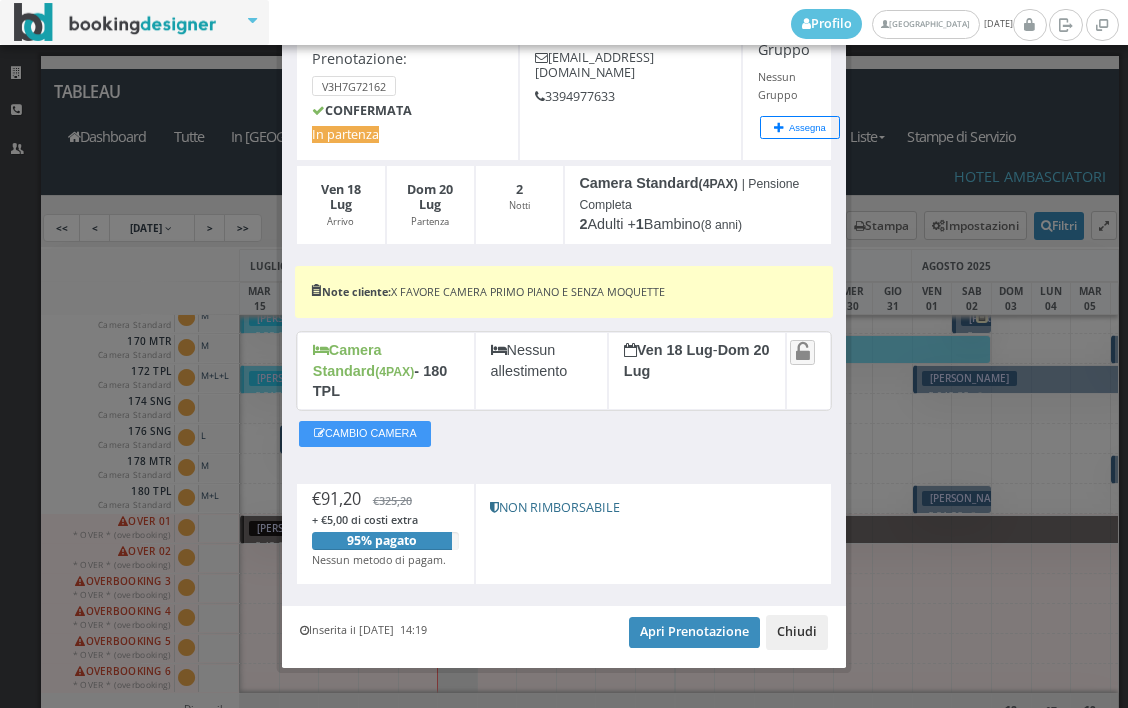 scroll, scrollTop: 140, scrollLeft: 0, axis: vertical 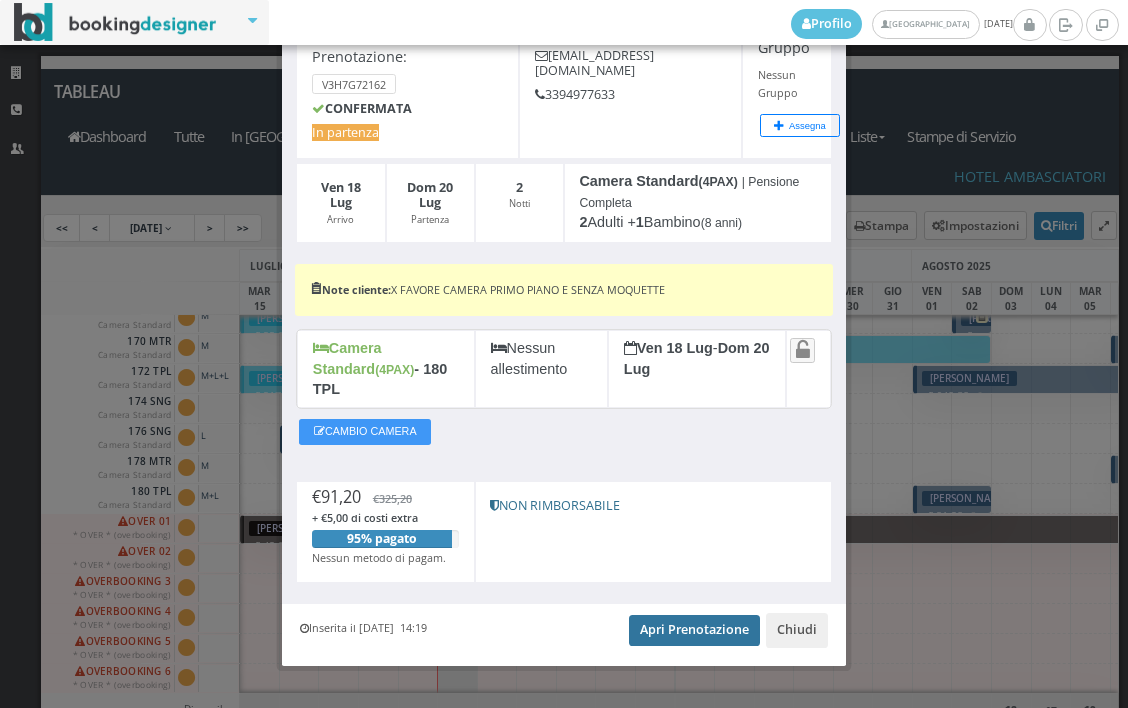 click on "Apri Prenotazione" at bounding box center (694, 630) 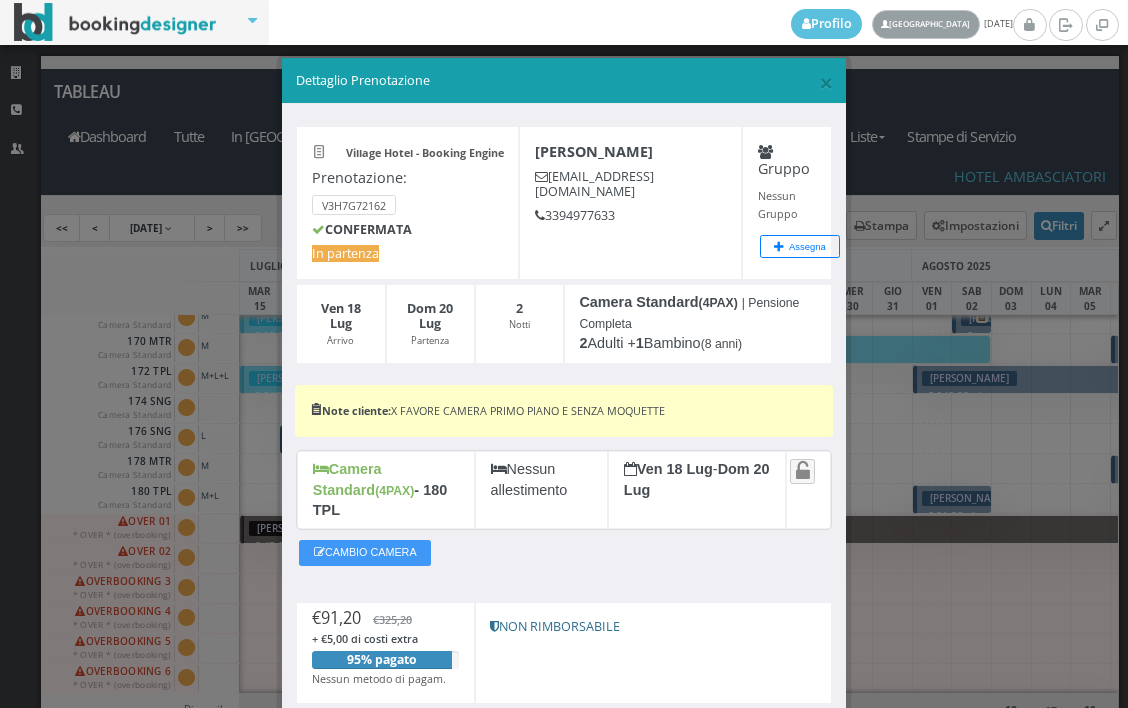 scroll, scrollTop: 0, scrollLeft: 0, axis: both 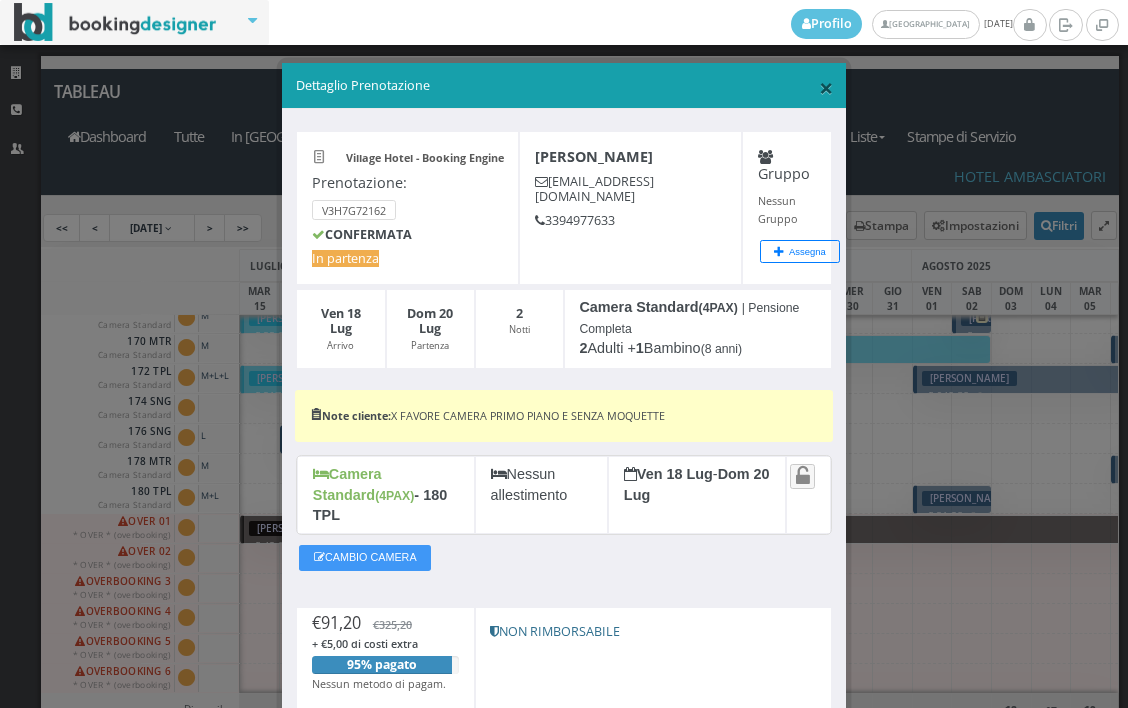 click on "×" at bounding box center (826, 87) 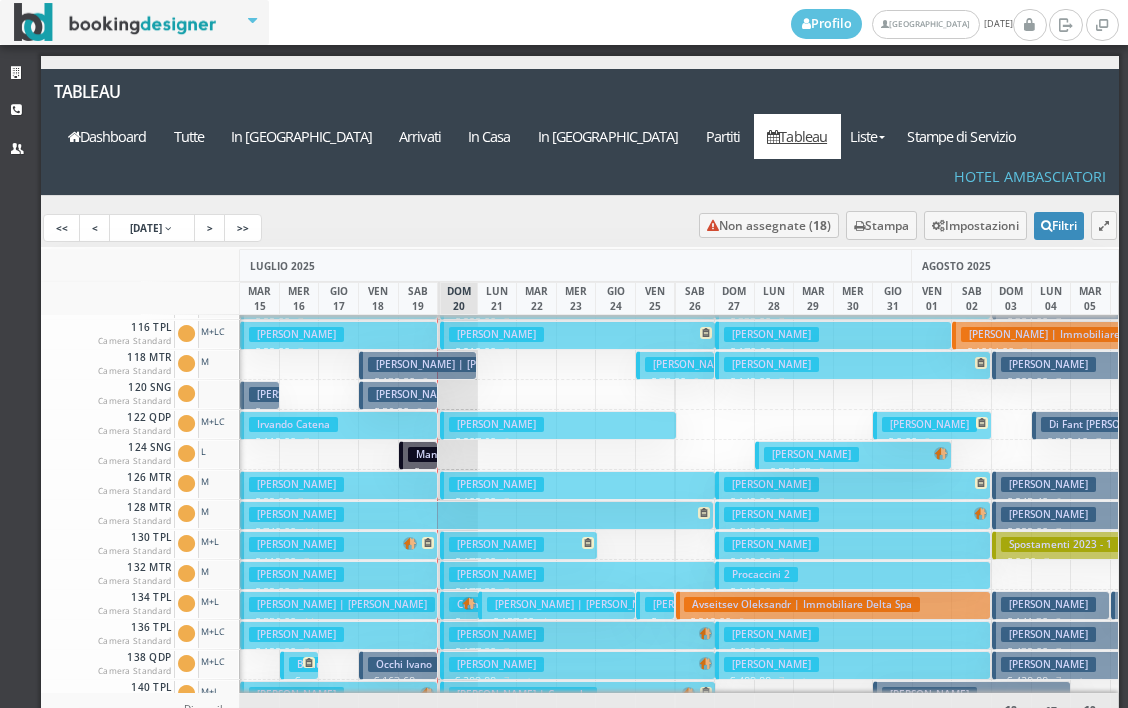 scroll, scrollTop: 200, scrollLeft: 0, axis: vertical 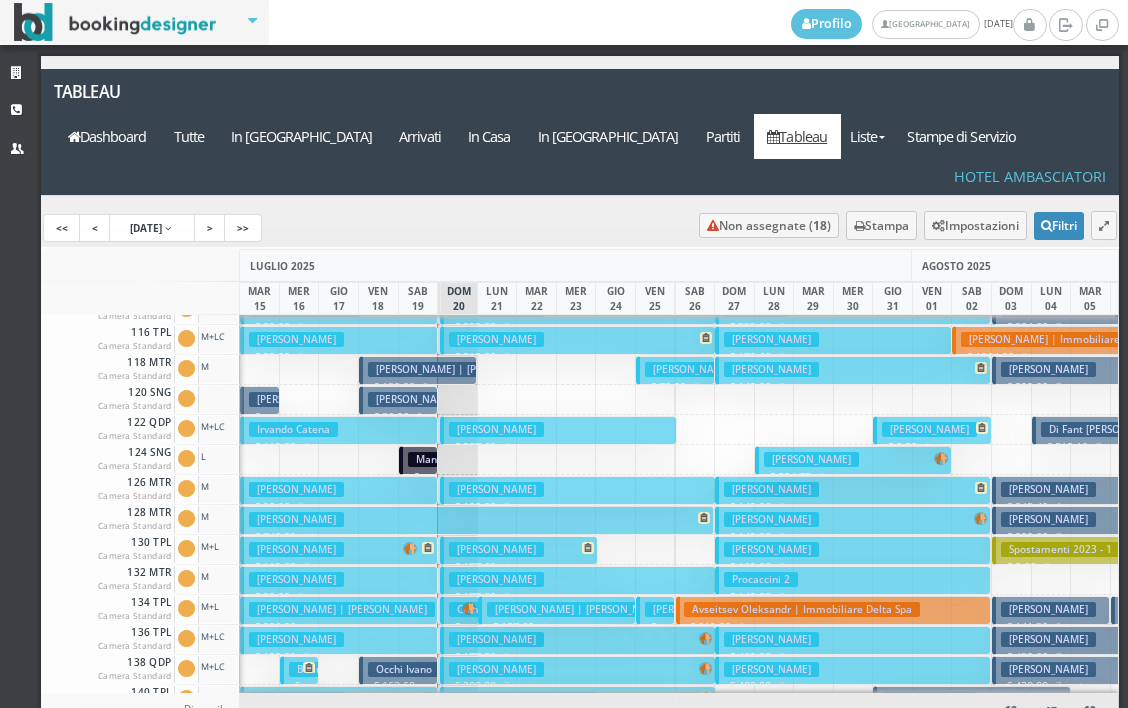 click on "rozzi sandra | Borghesan Gessica" at bounding box center [461, 399] 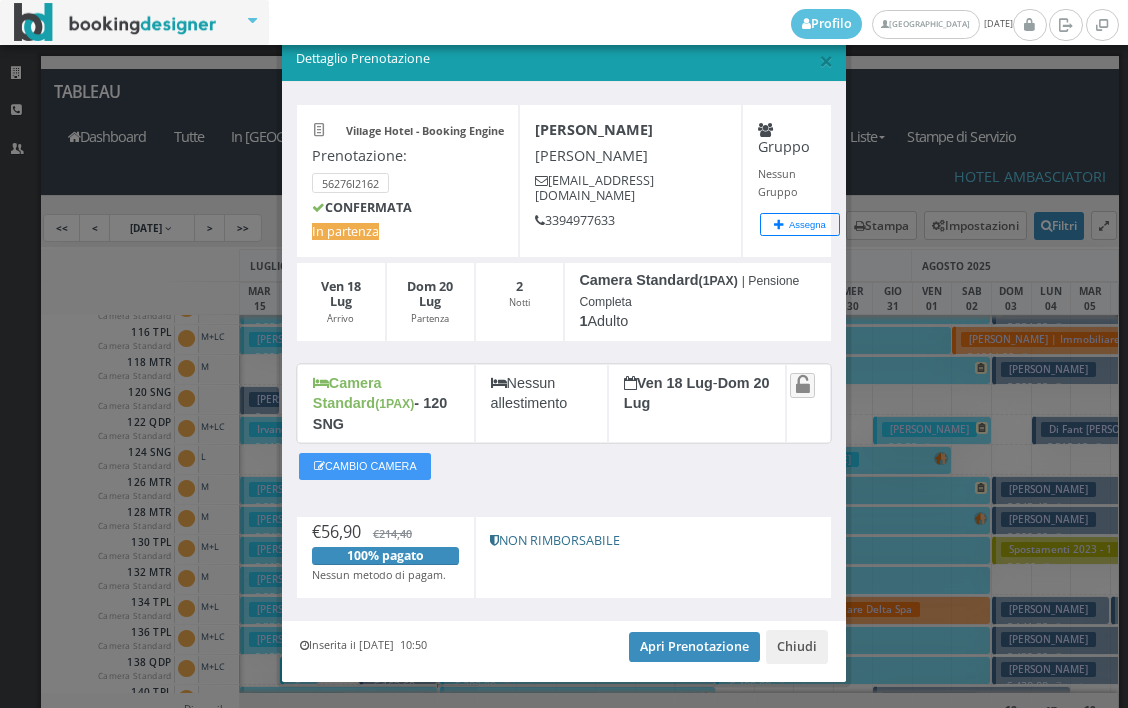 scroll, scrollTop: 47, scrollLeft: 0, axis: vertical 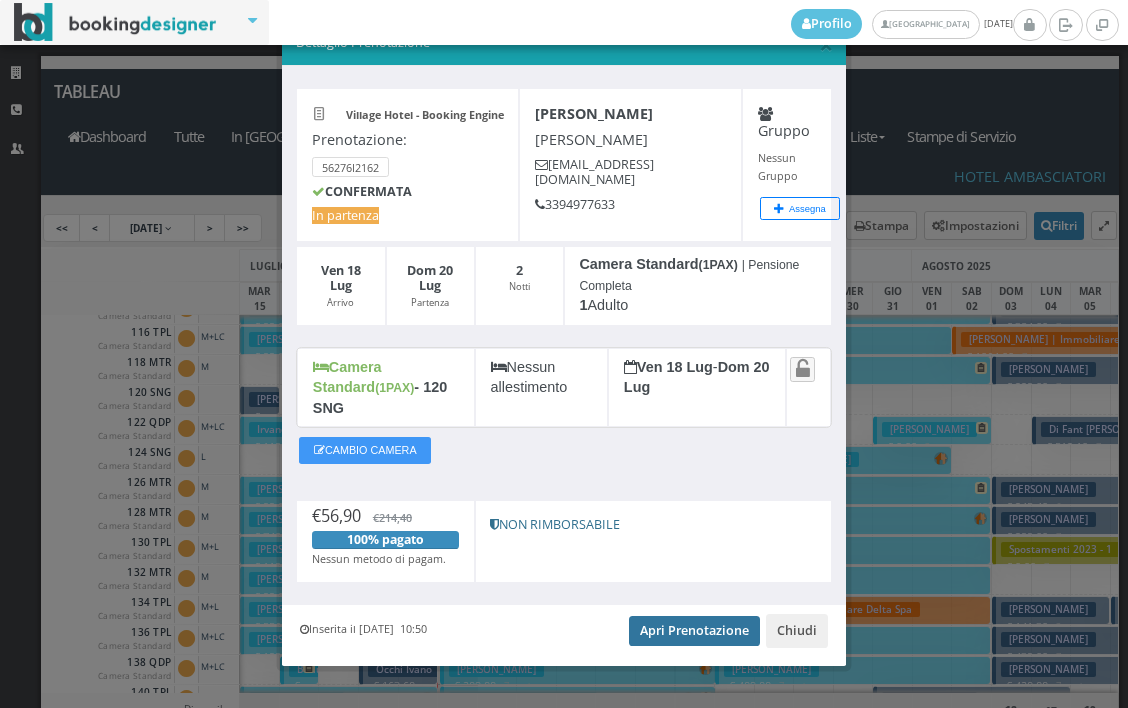 click on "Apri Prenotazione" at bounding box center (694, 631) 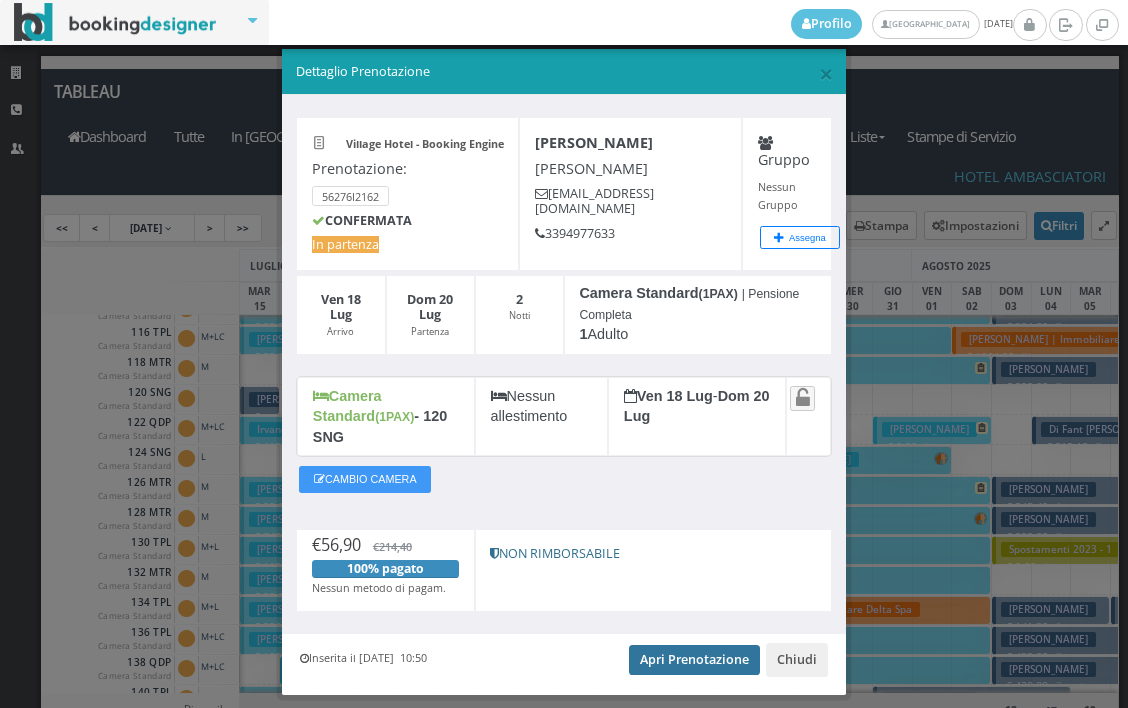 scroll, scrollTop: 0, scrollLeft: 0, axis: both 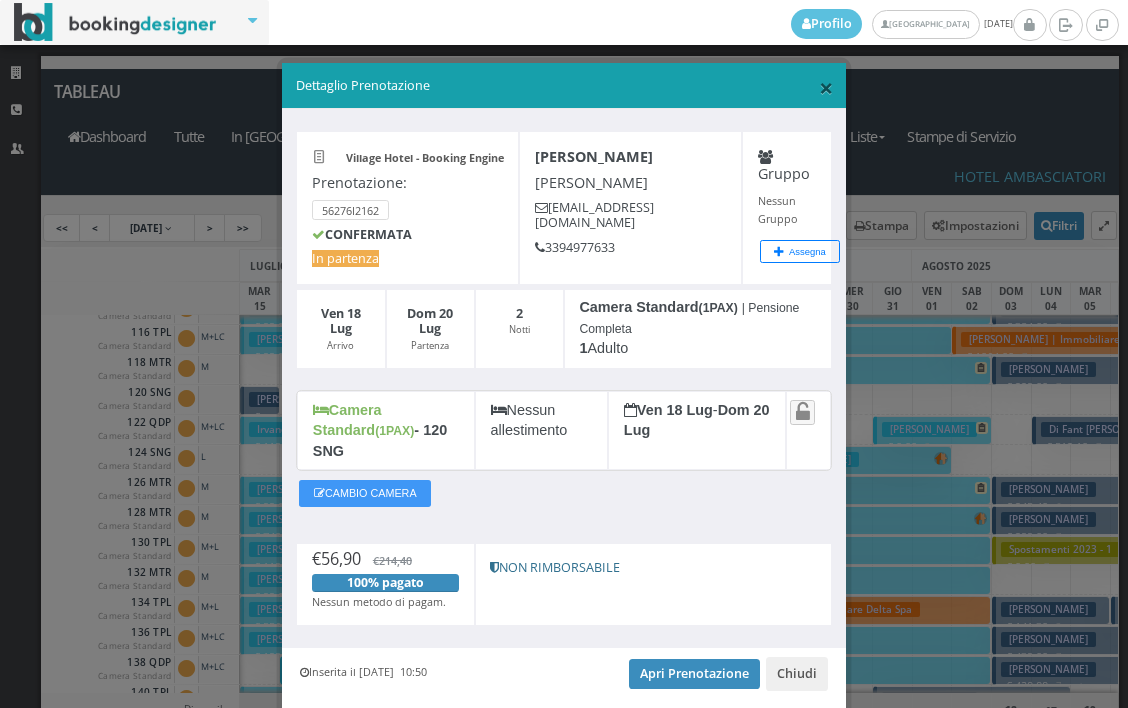 click on "×" at bounding box center [826, 87] 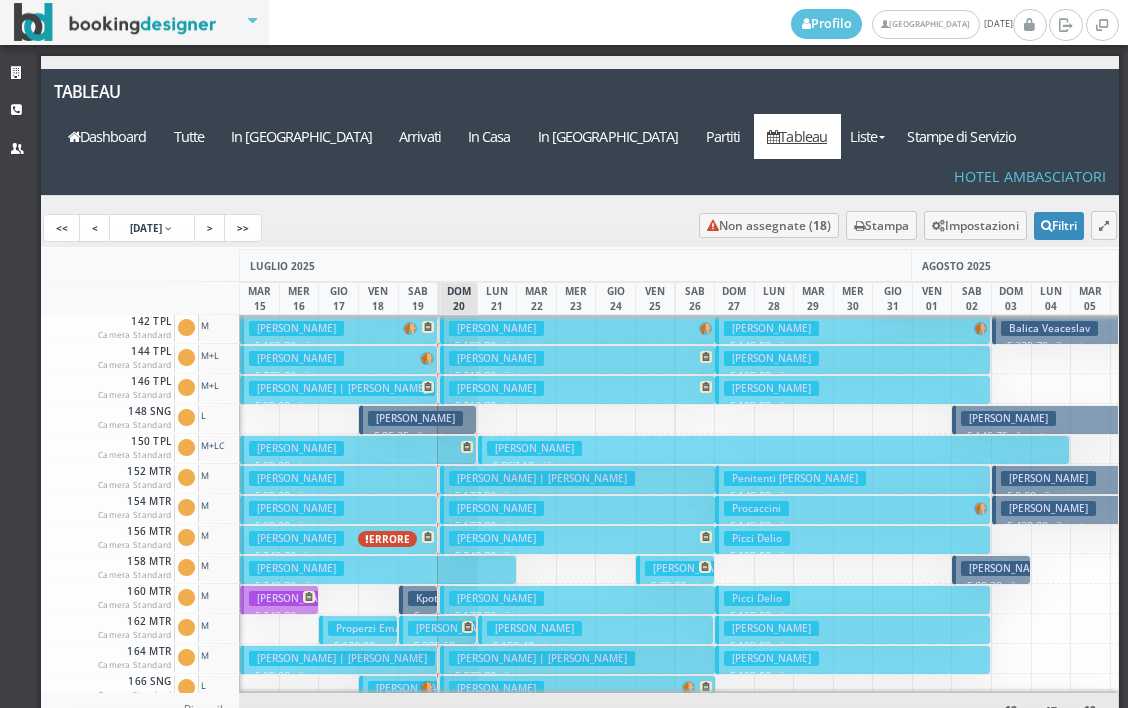 scroll, scrollTop: 900, scrollLeft: 0, axis: vertical 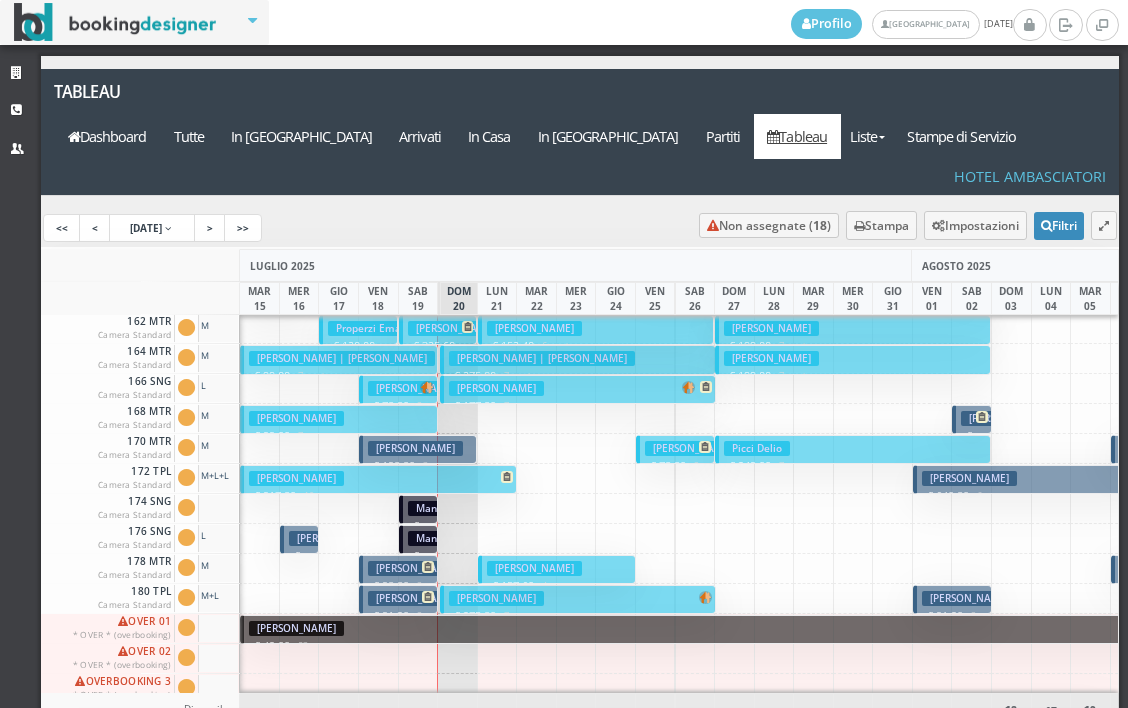 click on "Borghesan Gessica" at bounding box center (415, 598) 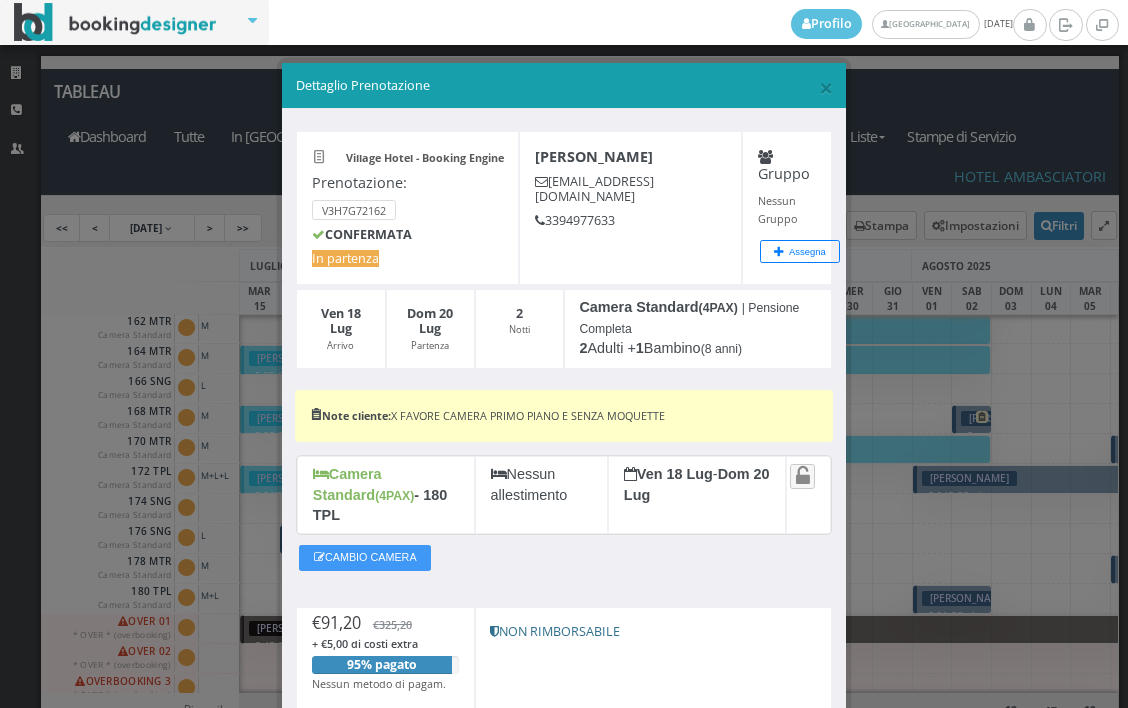scroll, scrollTop: 140, scrollLeft: 0, axis: vertical 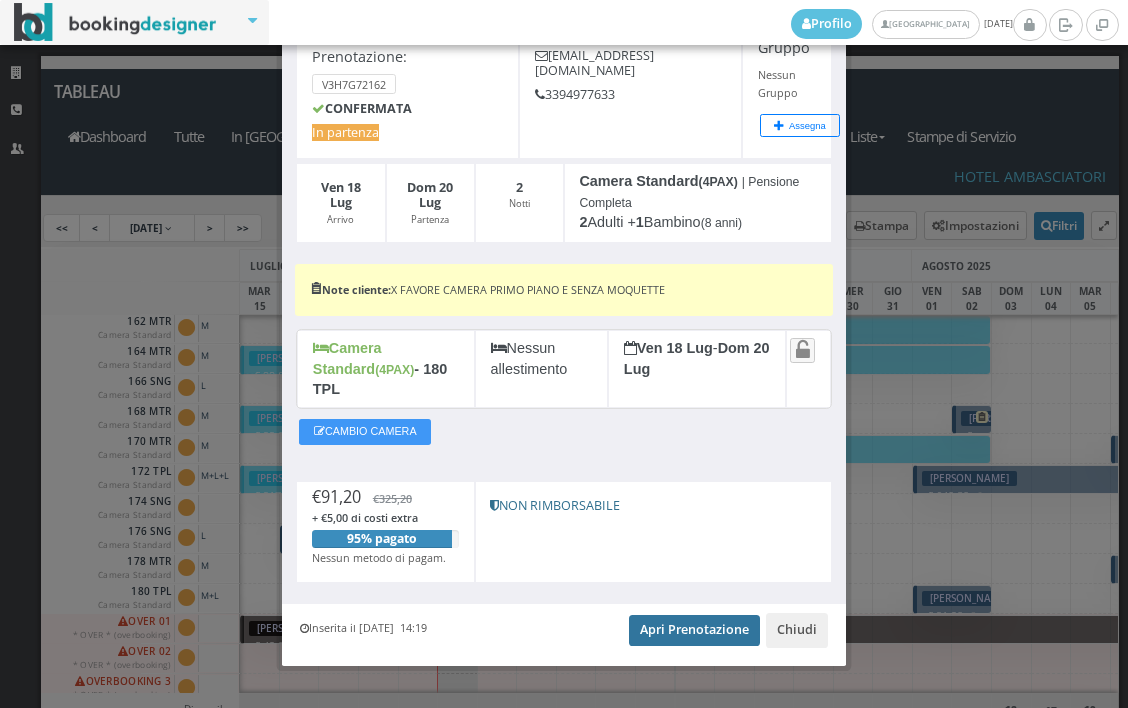 click on "Apri Prenotazione" at bounding box center (694, 630) 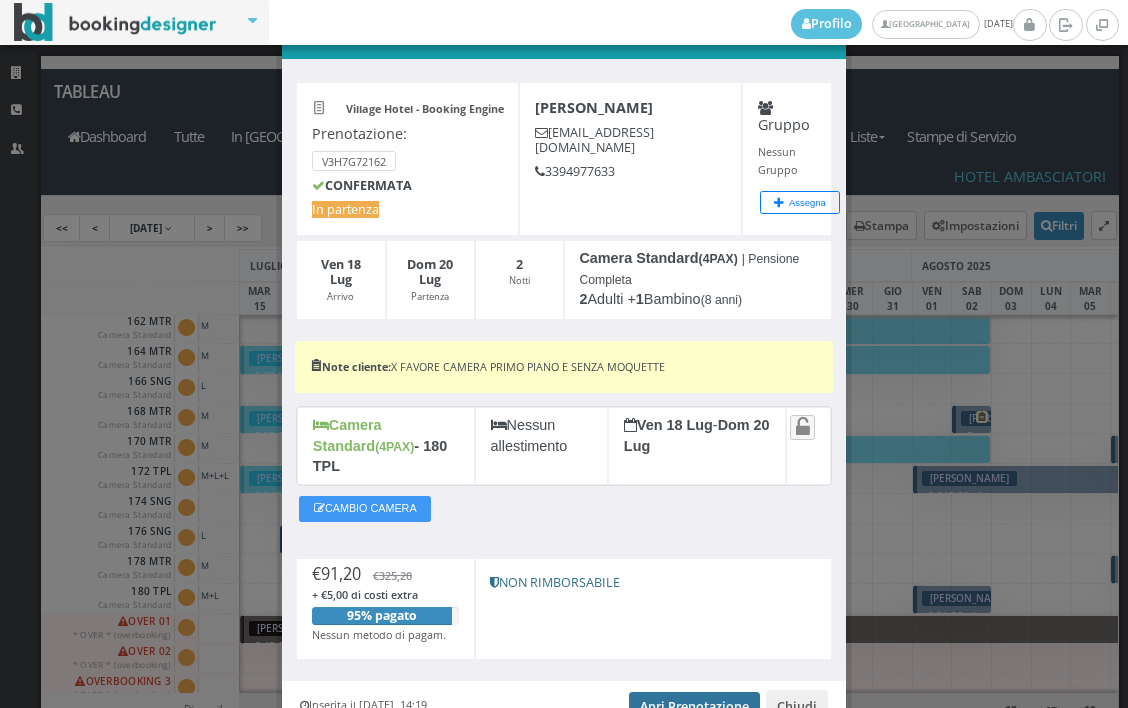 scroll, scrollTop: 140, scrollLeft: 0, axis: vertical 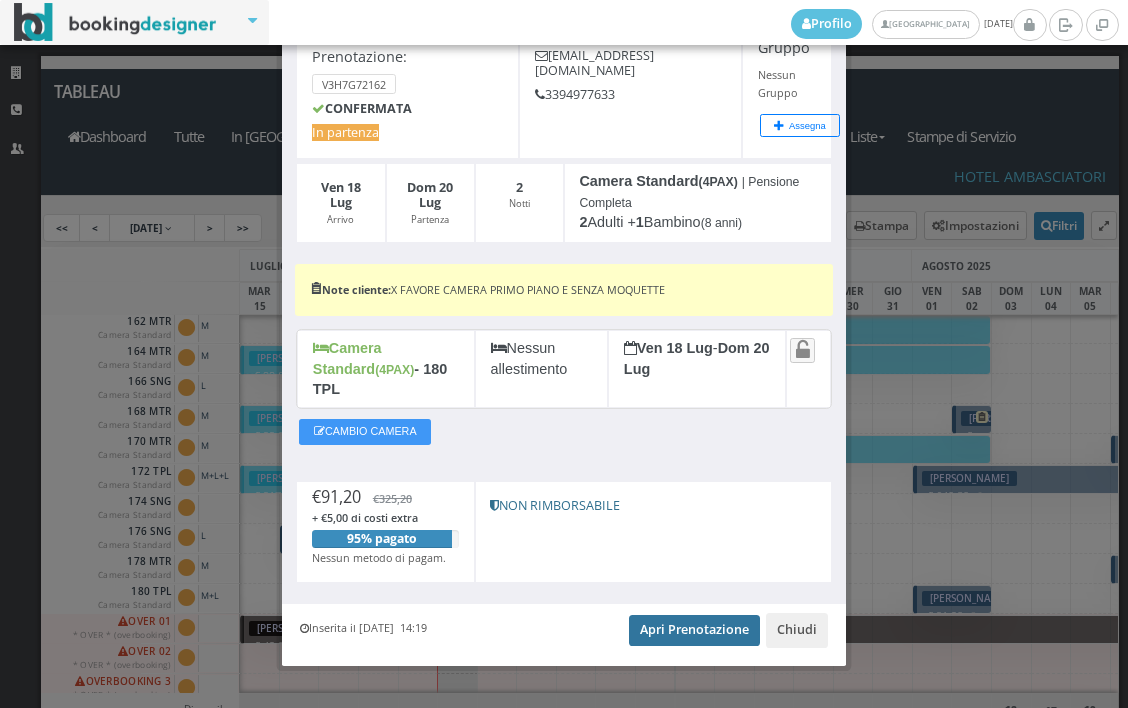 click on "Apri Prenotazione" at bounding box center [694, 630] 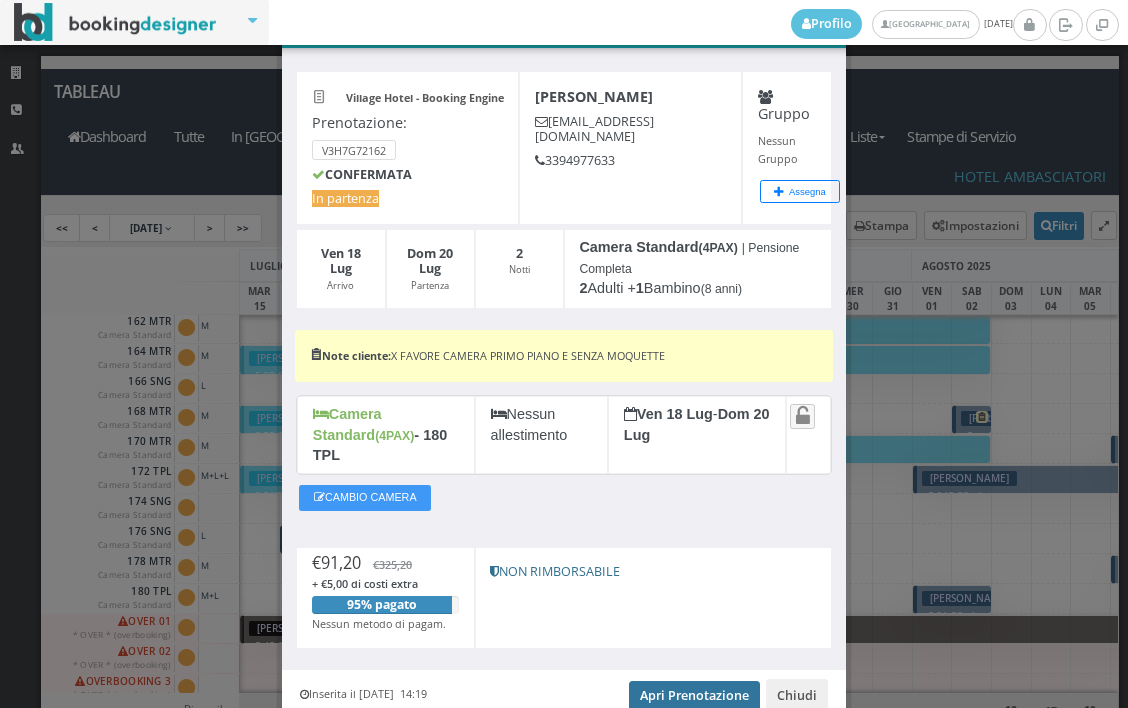 scroll, scrollTop: 0, scrollLeft: 0, axis: both 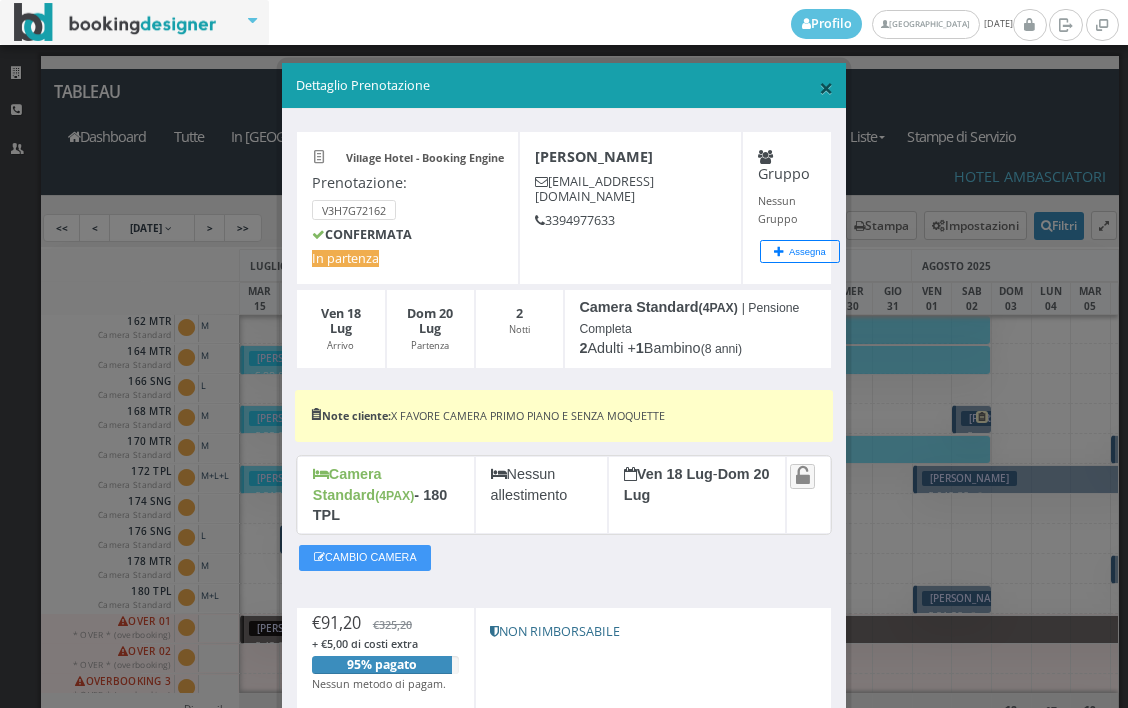 click on "×" at bounding box center (826, 87) 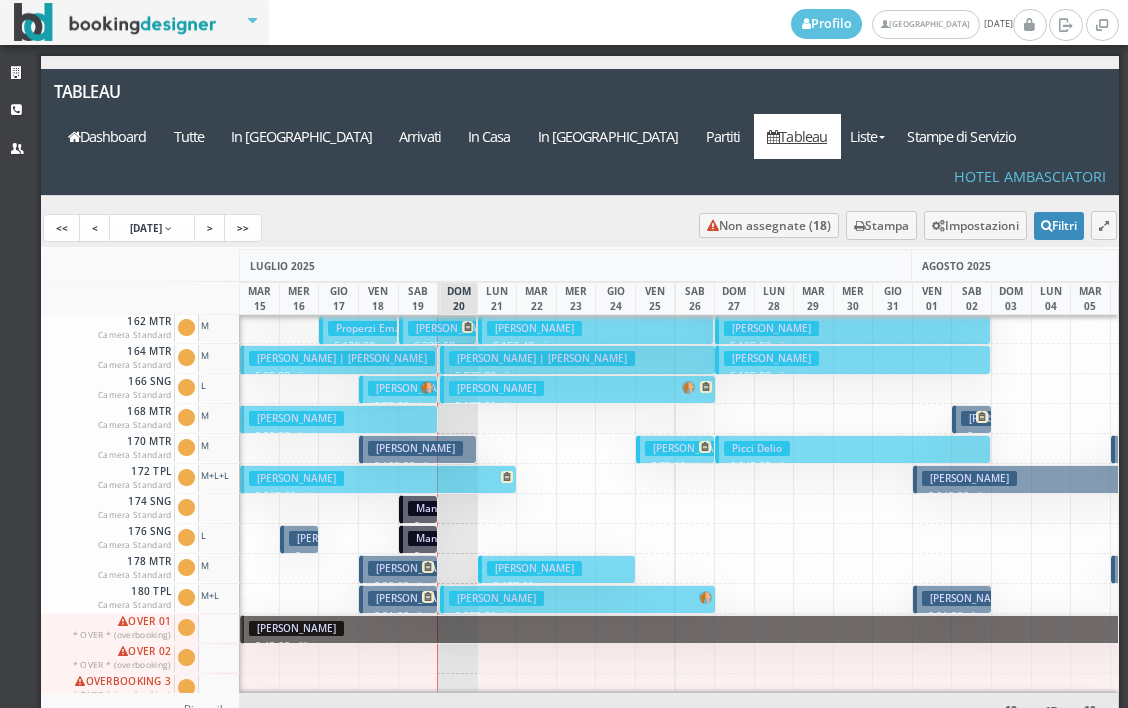 scroll, scrollTop: 500, scrollLeft: 0, axis: vertical 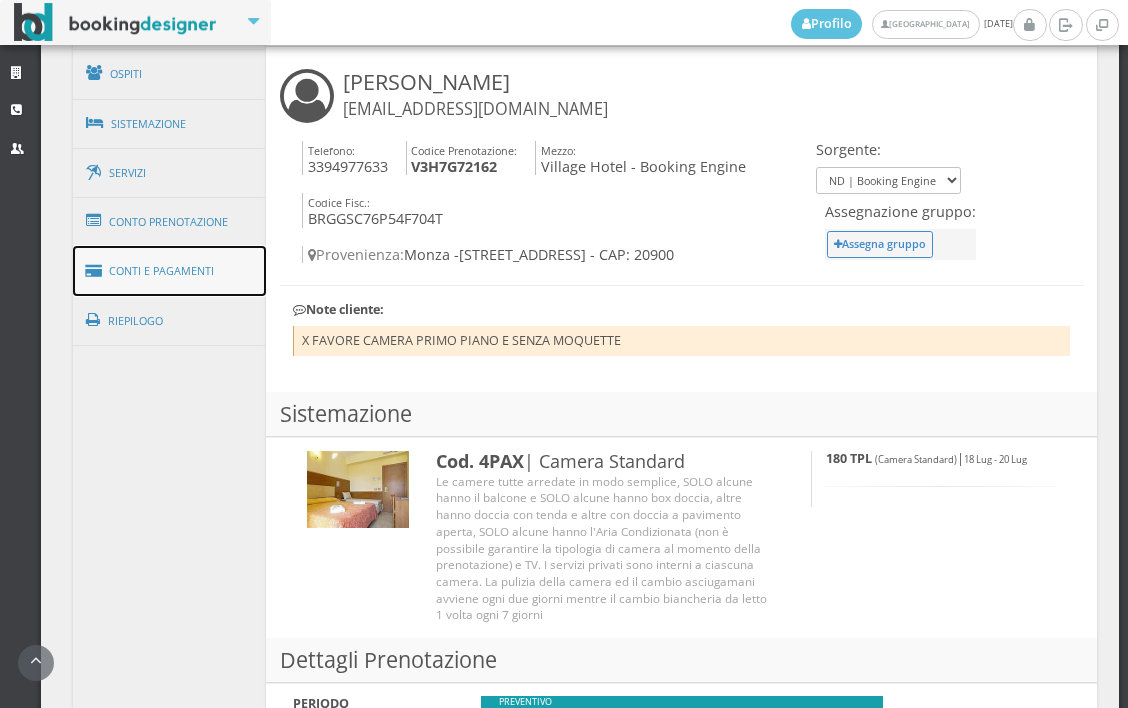 click on "Conti e Pagamenti" at bounding box center (170, 271) 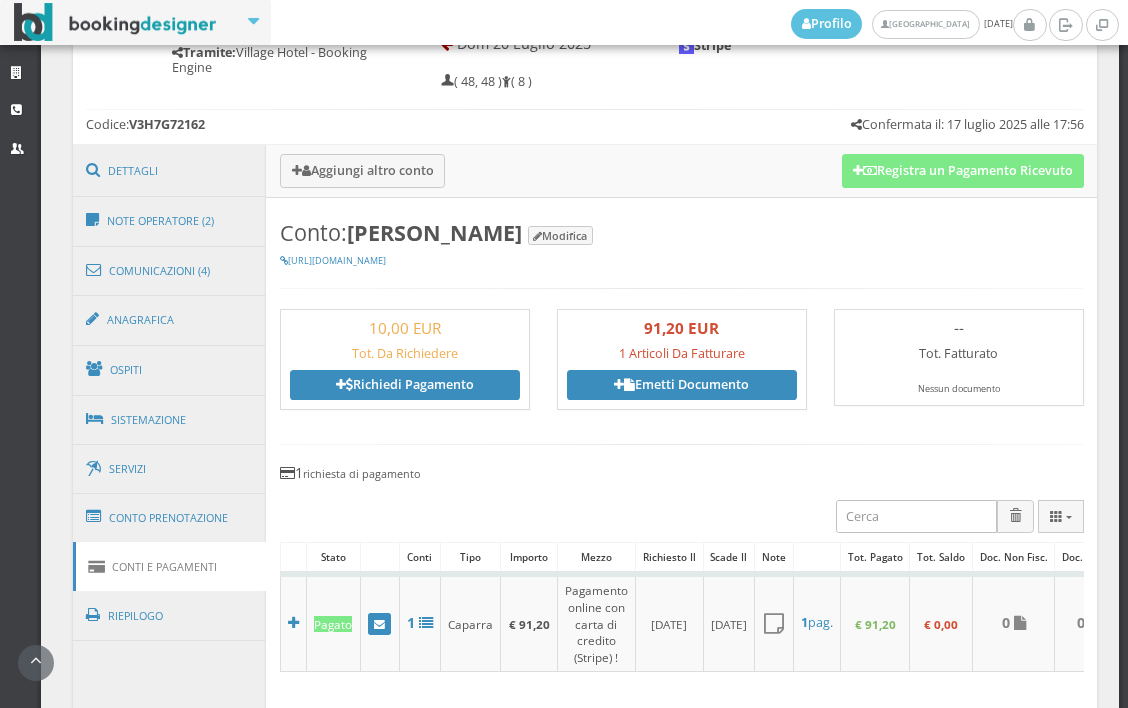 scroll, scrollTop: 890, scrollLeft: 0, axis: vertical 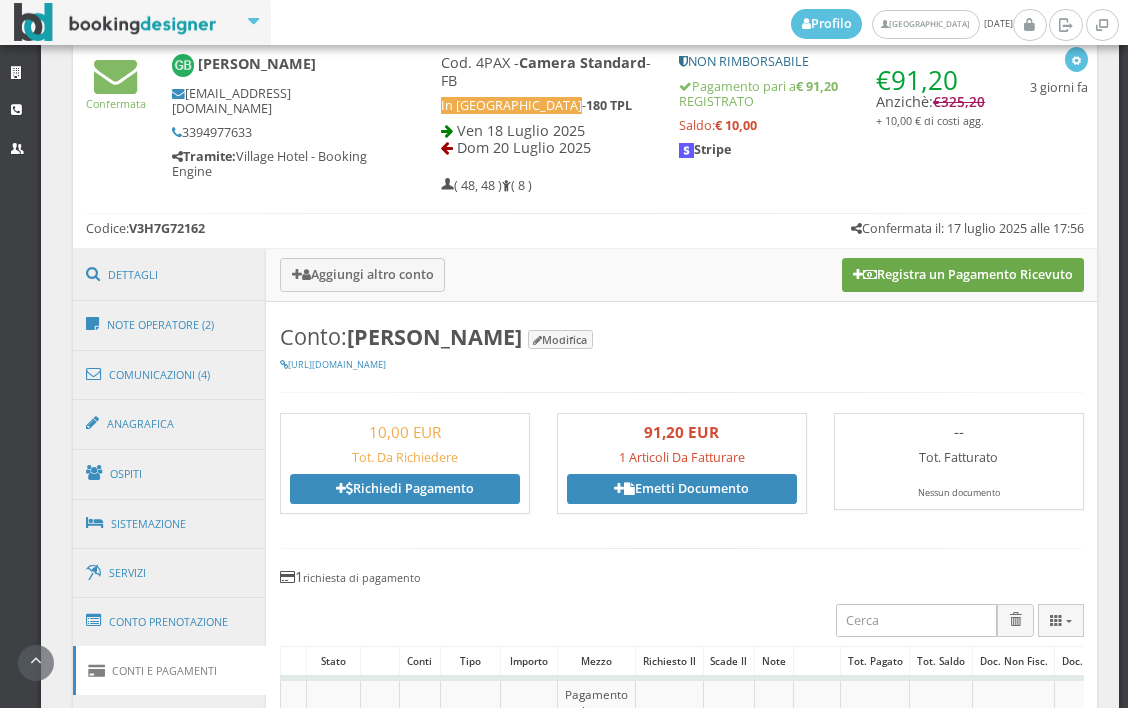 click on "Registra un Pagamento Ricevuto" at bounding box center [963, 275] 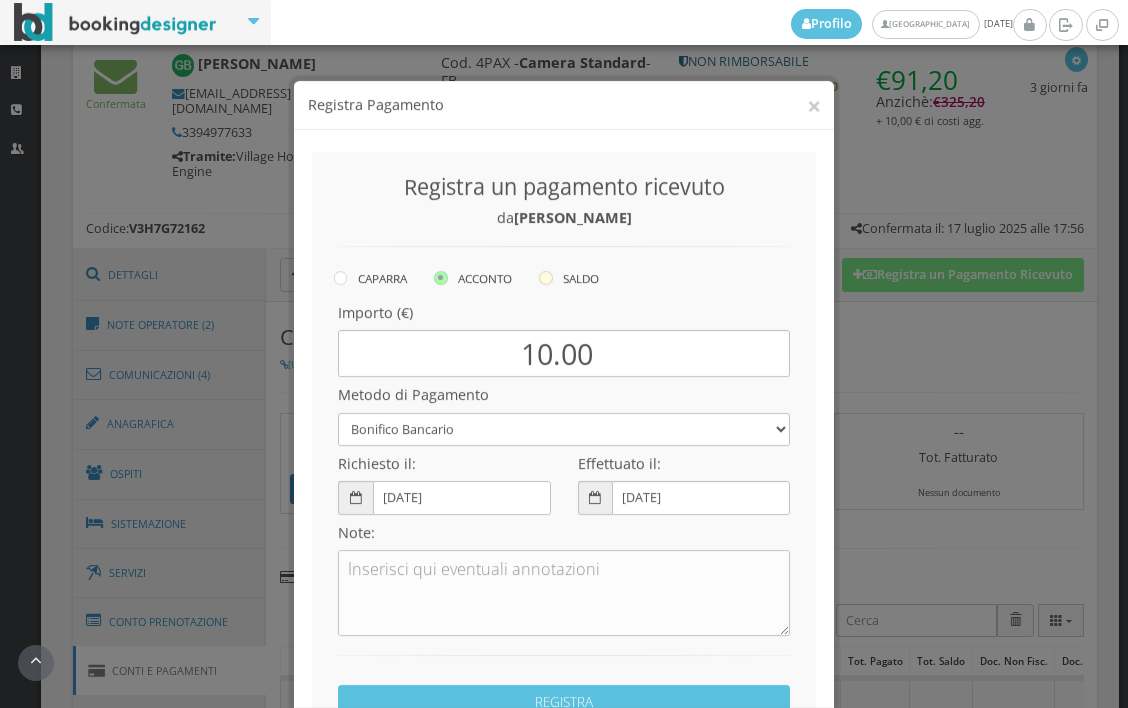 click on "SALDO" at bounding box center (569, 260) 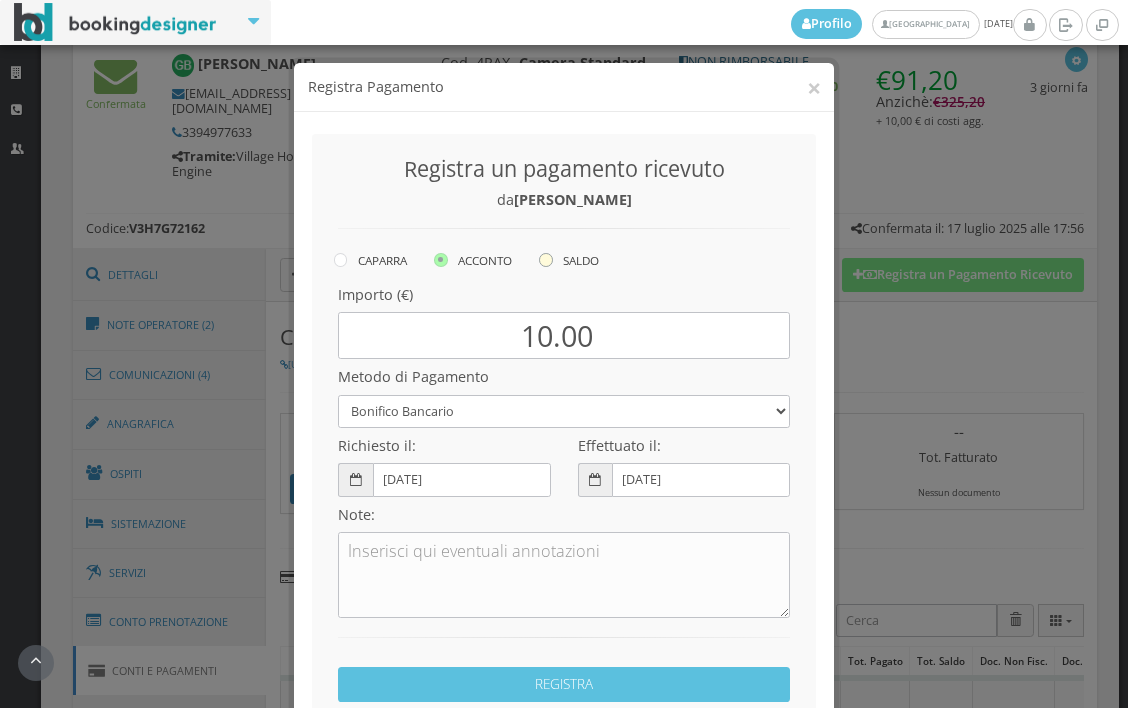 click on "SALDO" at bounding box center [-8472, 258] 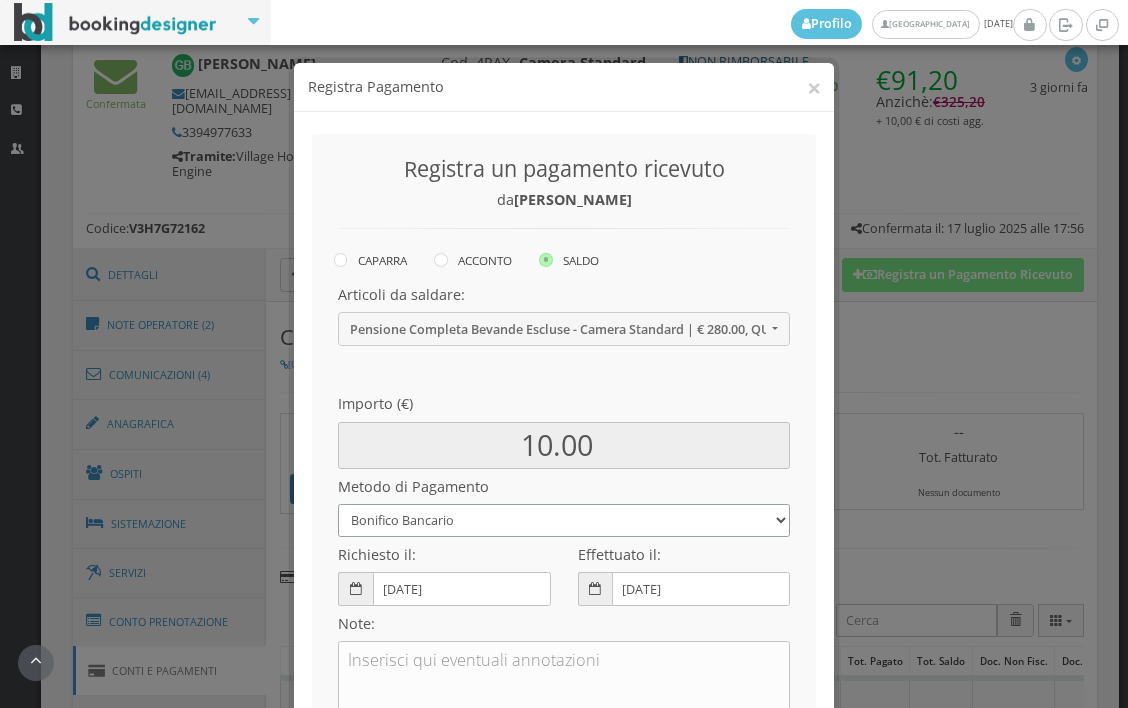 click on "Bonifico Bancario
BONIFICO SUM UP
Contanti
Assegno Bancario
Assegno Circolare
Vaglia Postale
Voucher
Tramite BOOKING.COM
Bonus vacanze (Dl n. 34/2020)
POS (in loco)
Pagamento online con carta di credito (Stripe)
Pagamento online con carta di credito (Stripe) !
Pagamento in 3 rate senza interessi con Scalapay
Pagamento in 4 rate senza interessi con Scalapay
Tramite PROMOTODAY" at bounding box center (564, 520) 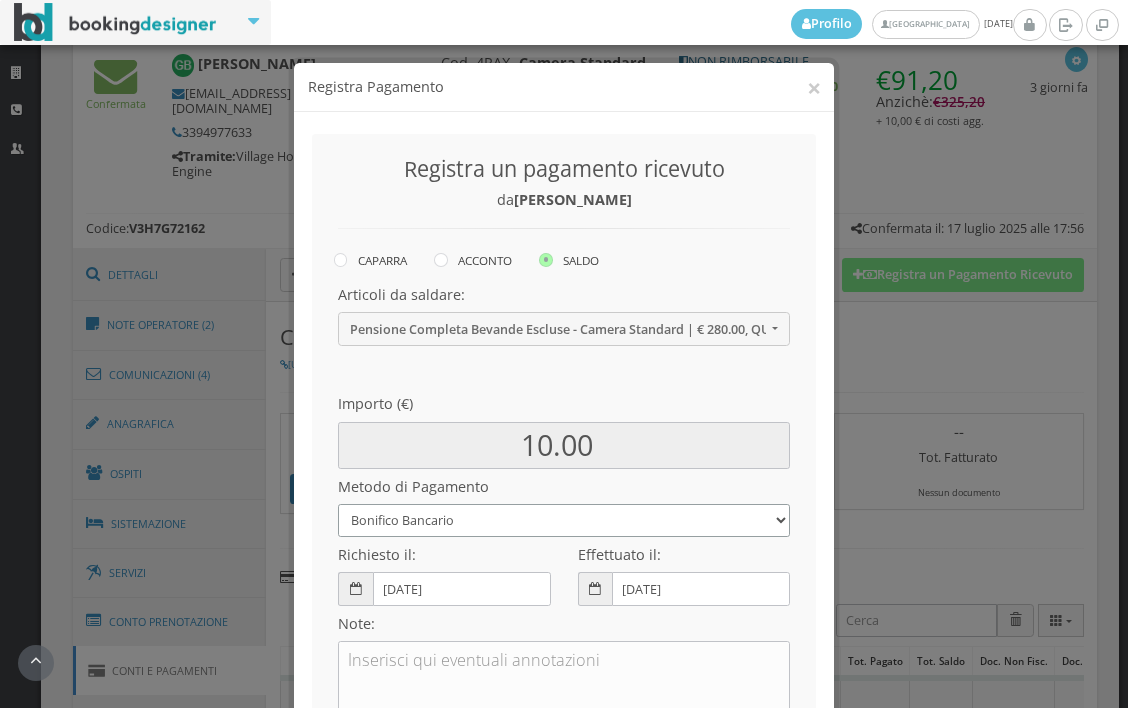 select 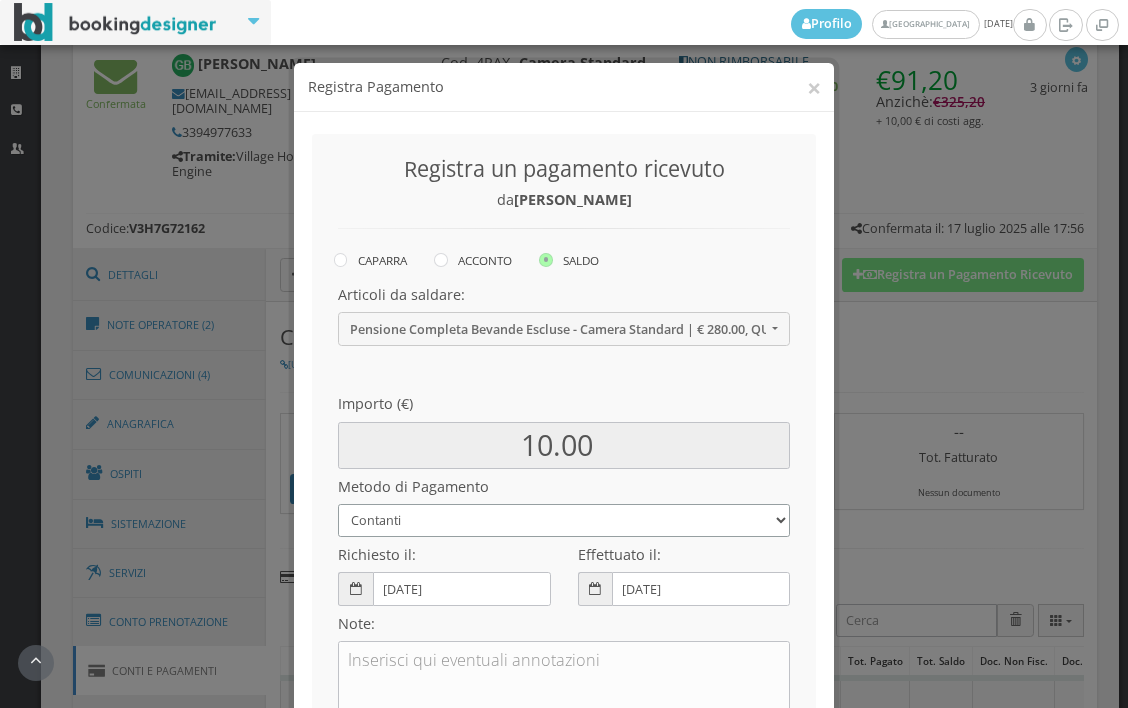 click on "Bonifico Bancario
BONIFICO SUM UP
Contanti
Assegno Bancario
Assegno Circolare
Vaglia Postale
Voucher
Tramite BOOKING.COM
Bonus vacanze (Dl n. 34/2020)
POS (in loco)
Pagamento online con carta di credito (Stripe)
Pagamento online con carta di credito (Stripe) !
Pagamento in 3 rate senza interessi con Scalapay
Pagamento in 4 rate senza interessi con Scalapay
Tramite PROMOTODAY" at bounding box center [564, 520] 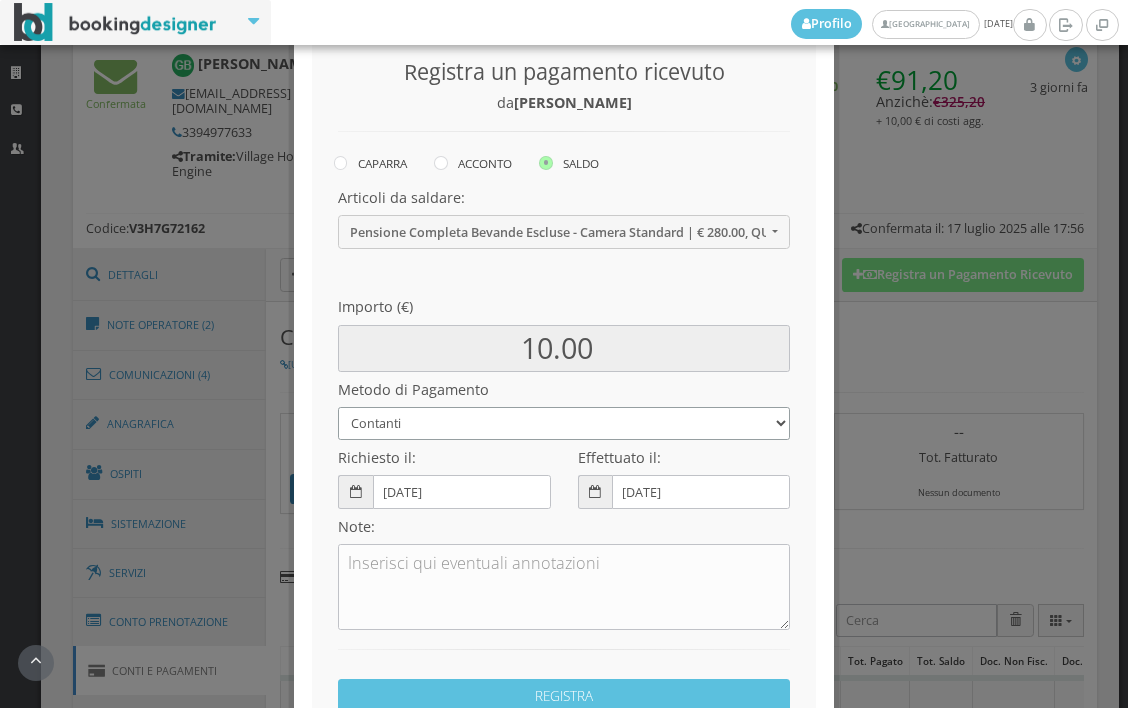 scroll, scrollTop: 282, scrollLeft: 0, axis: vertical 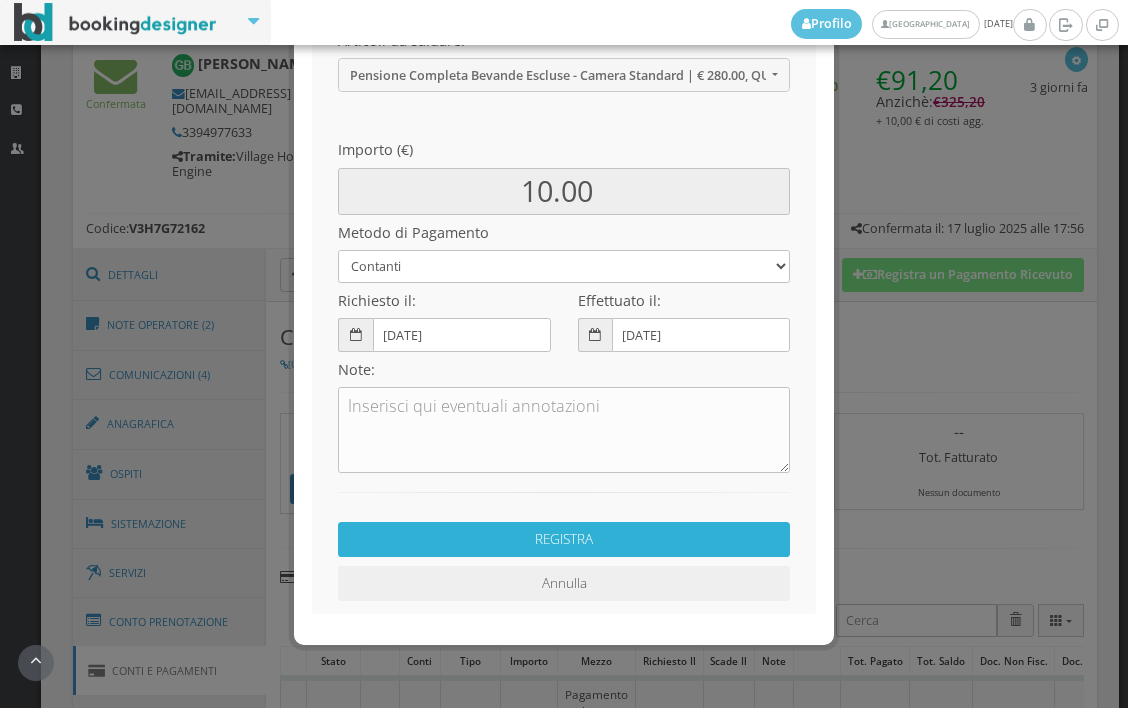 click on "REGISTRA" at bounding box center (564, 539) 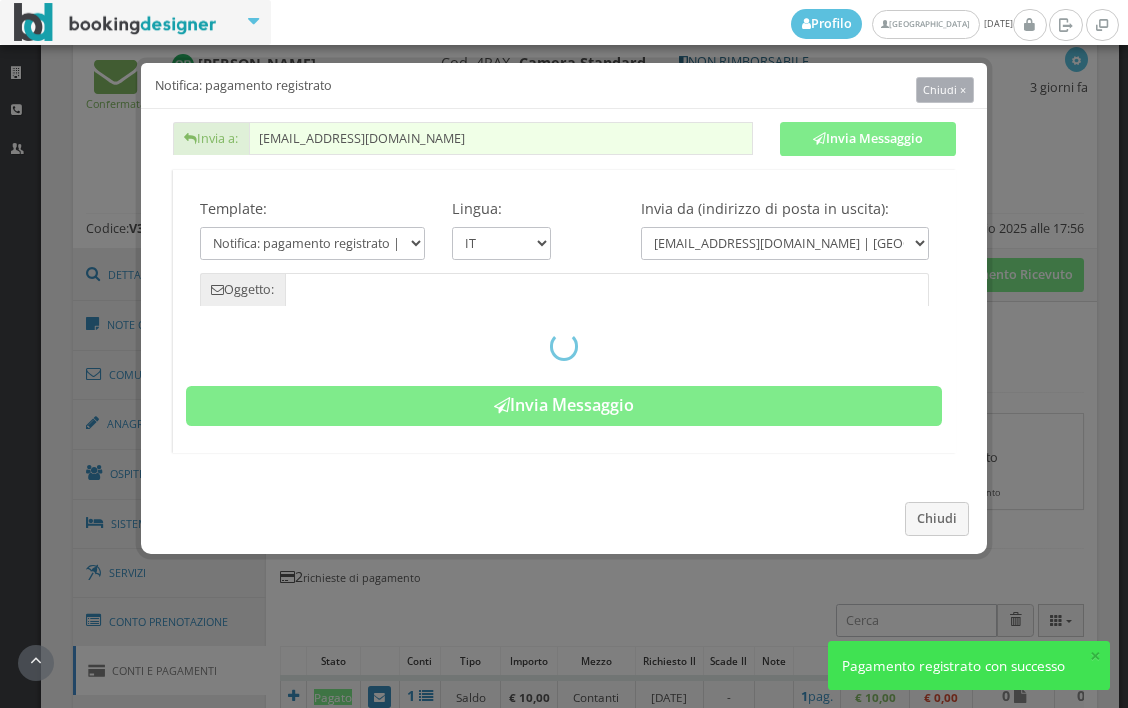 type on "Pagamento registrato - Prenotazione: V3H7G72162 - Gessica Borghesan" 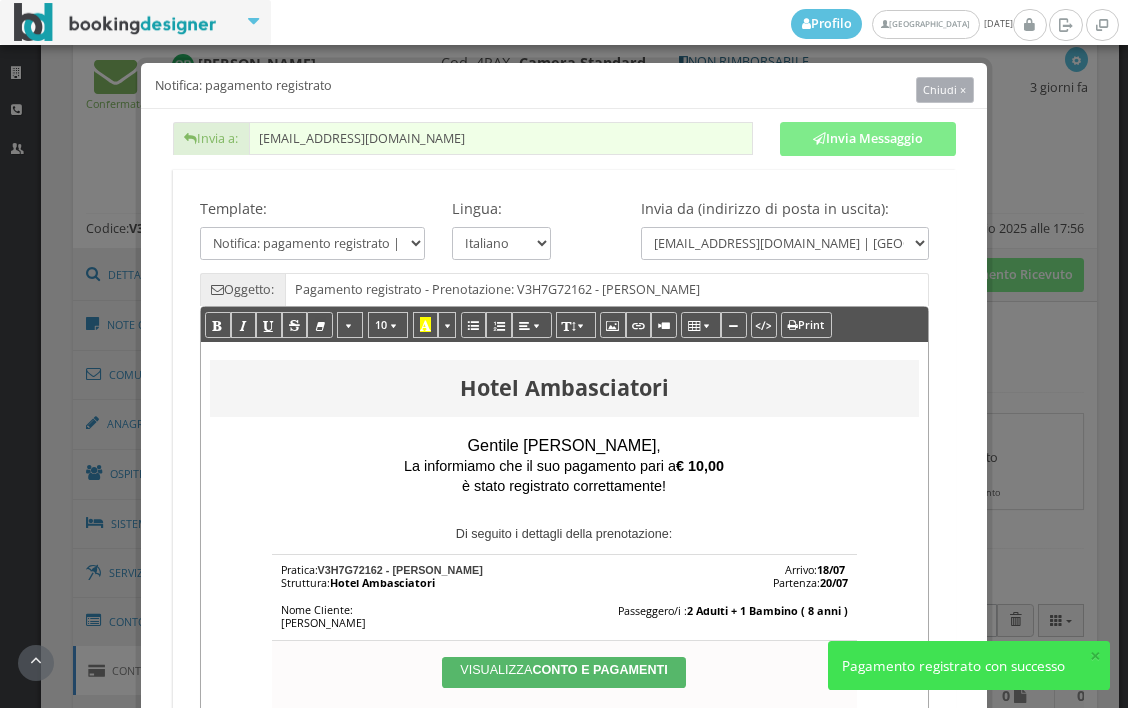 click on "Chiudi ×" at bounding box center (944, 89) 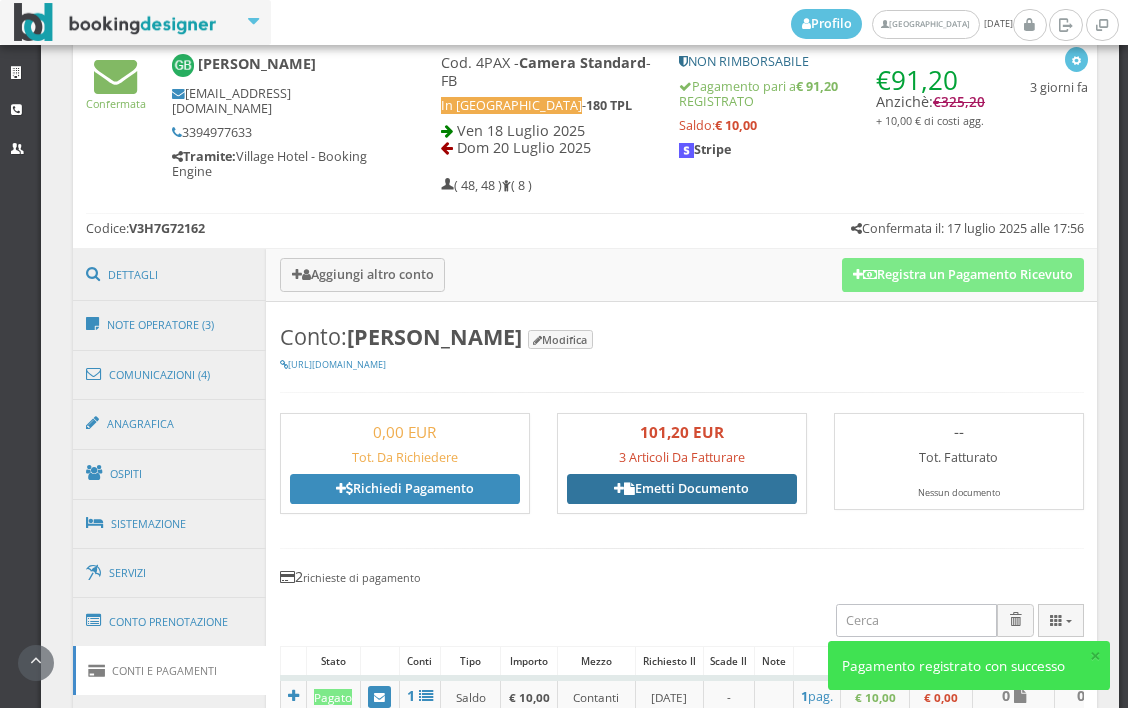 click on "Emetti Documento" at bounding box center [682, 489] 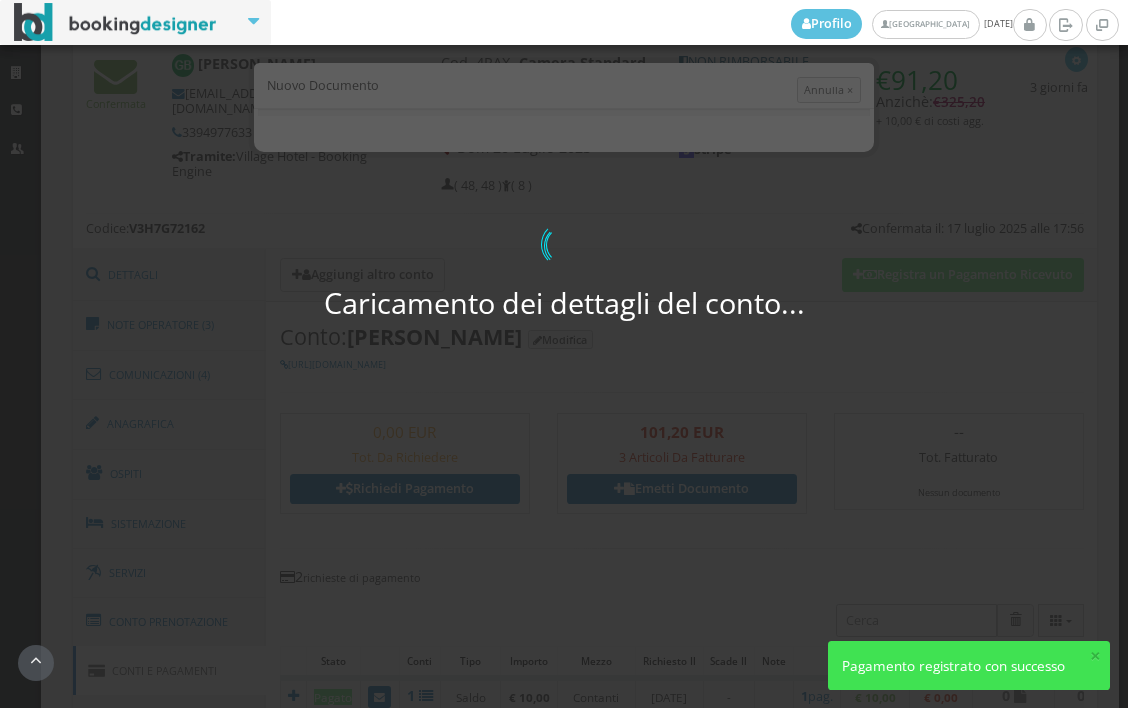 select on "PF" 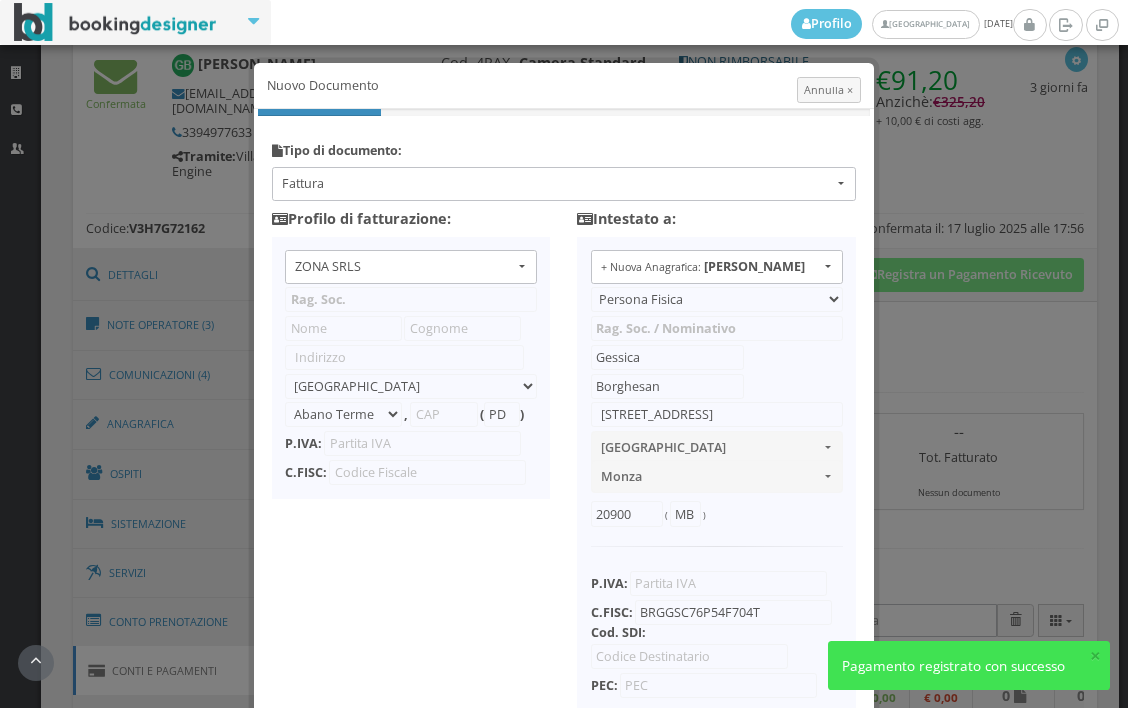 type on "ZONA SRLS" 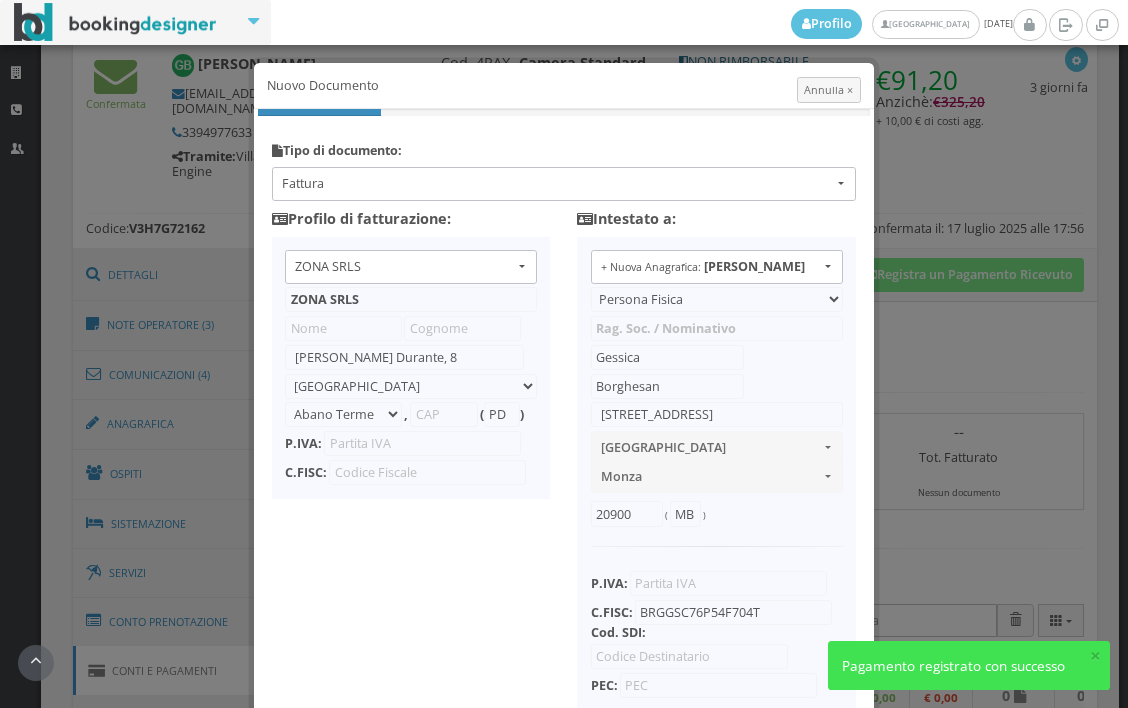 select on "Frattamaggiore" 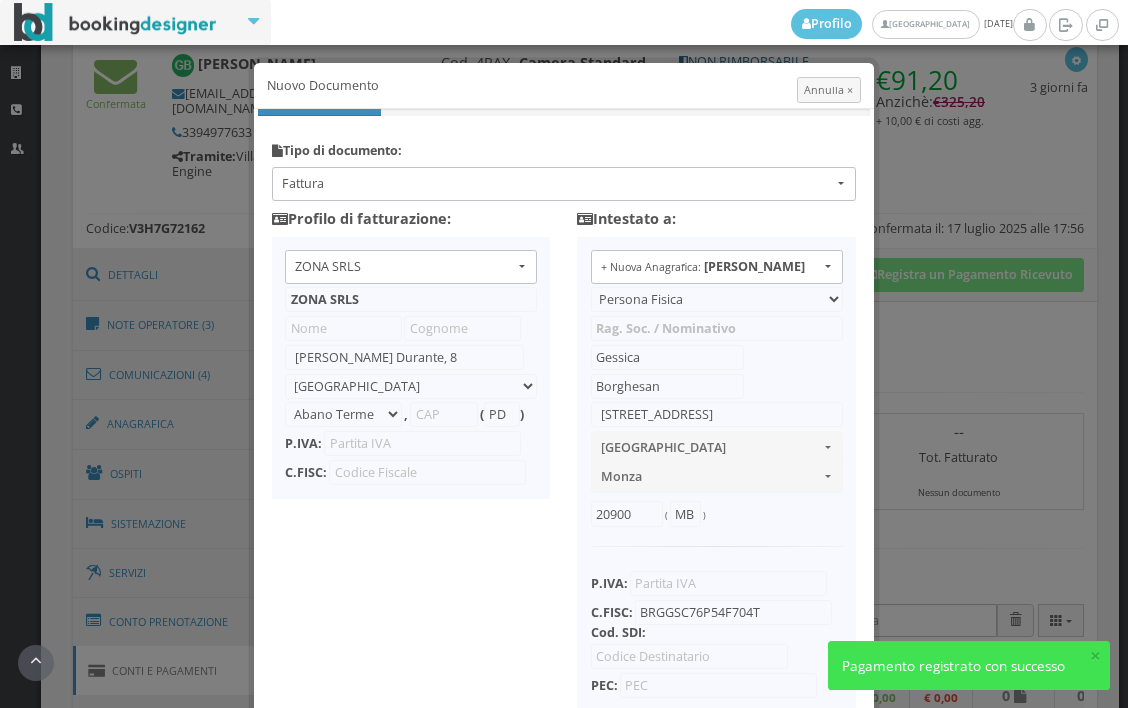 type on "80027" 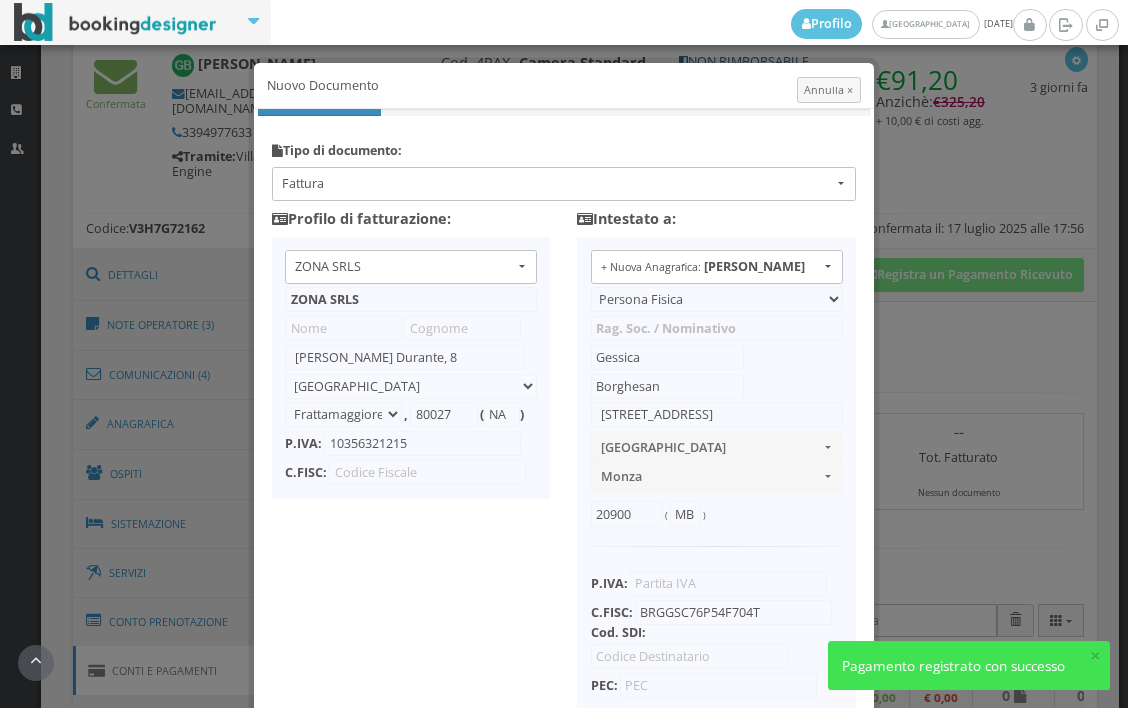 scroll, scrollTop: 184, scrollLeft: 0, axis: vertical 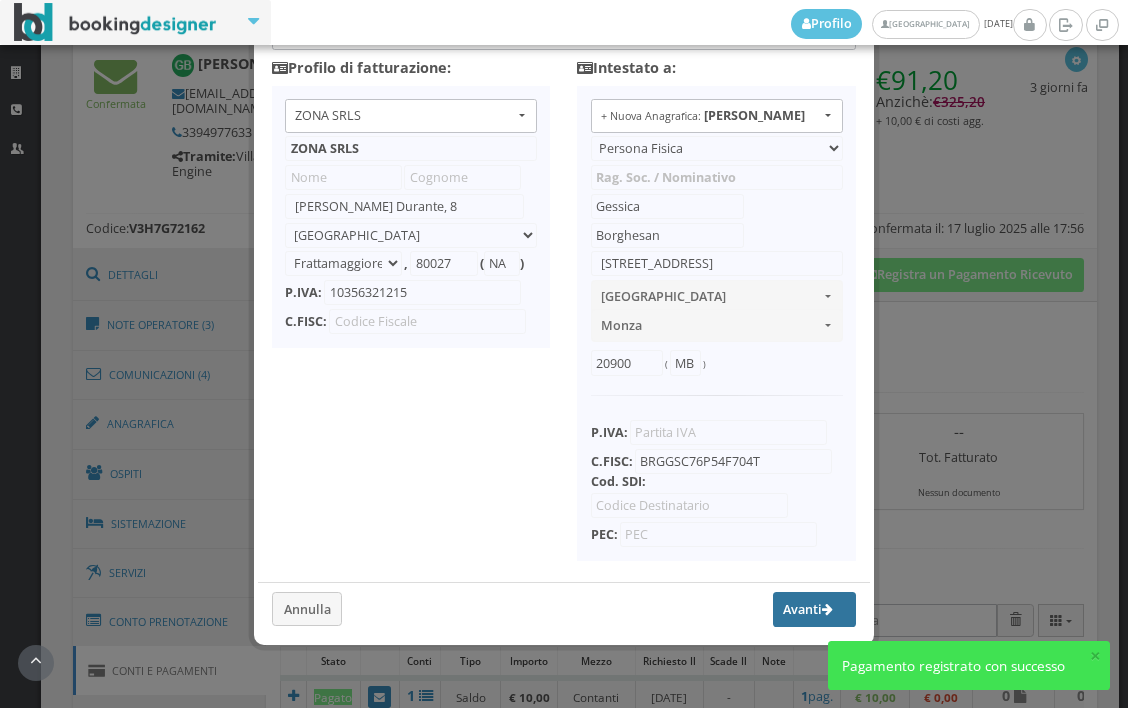 click on "Avanti" at bounding box center (815, 609) 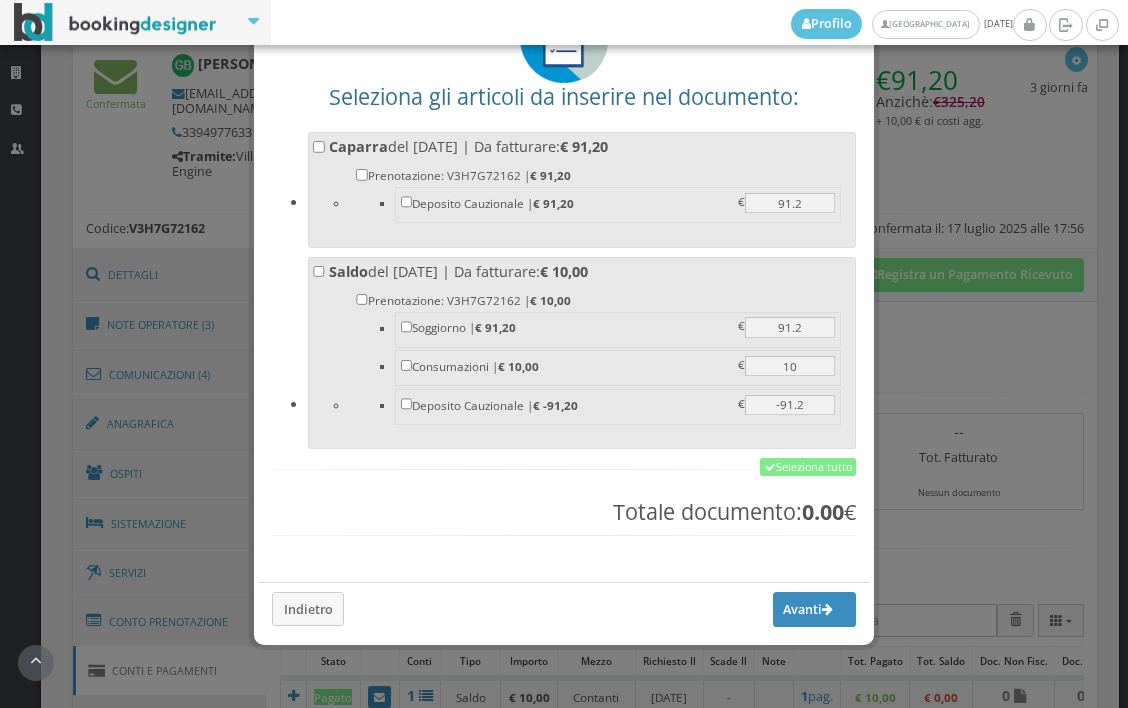 scroll, scrollTop: 165, scrollLeft: 0, axis: vertical 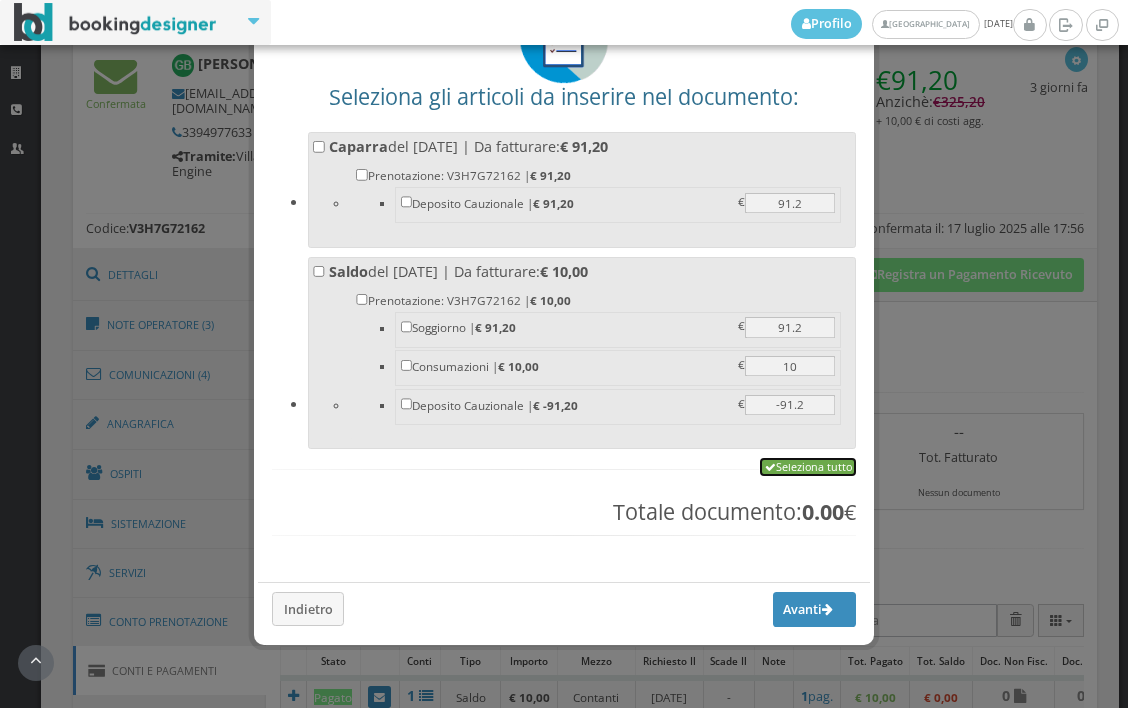 click on "Seleziona tutto" at bounding box center (808, 467) 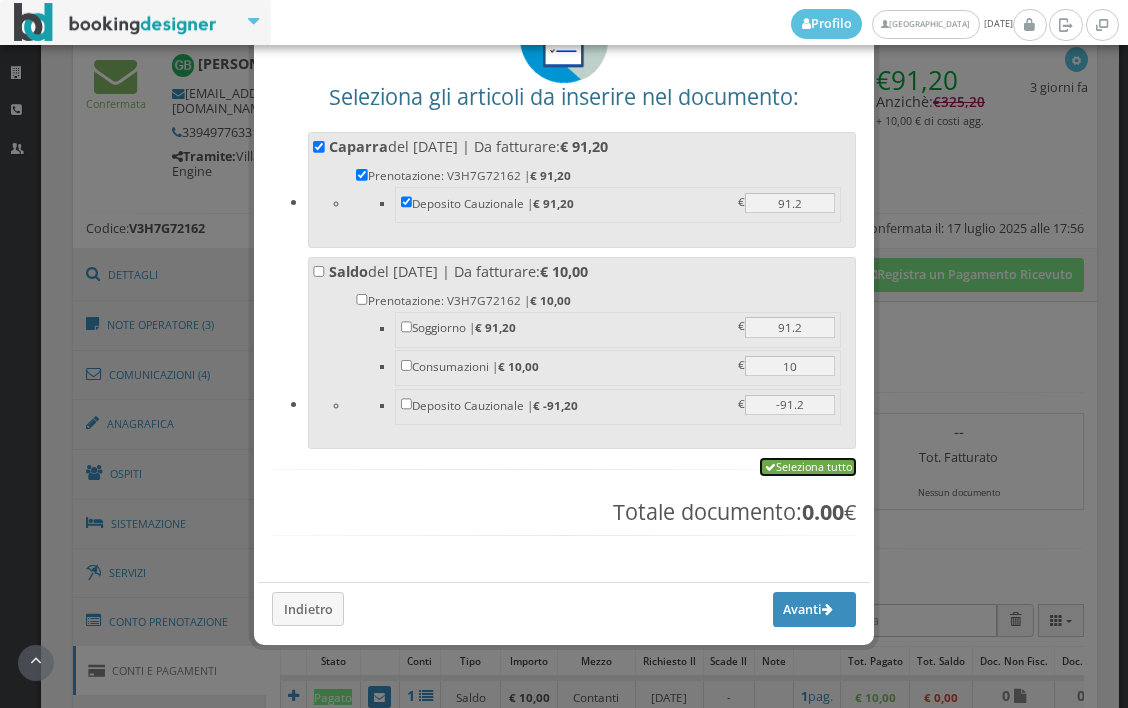 checkbox on "true" 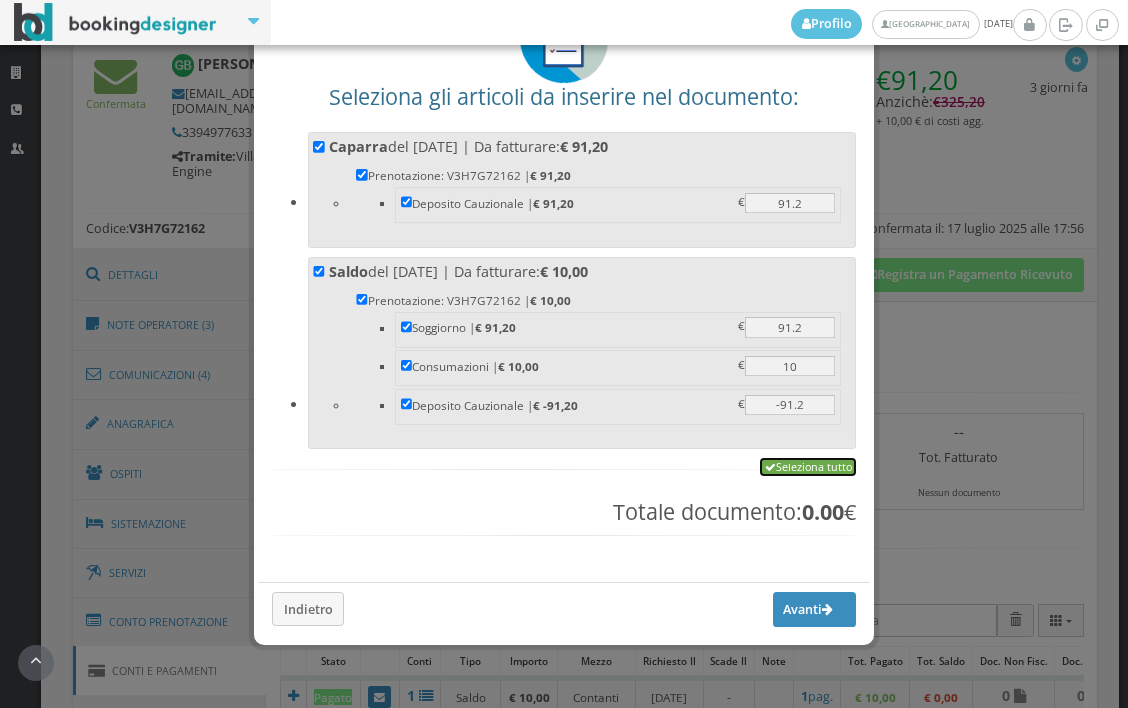 checkbox on "true" 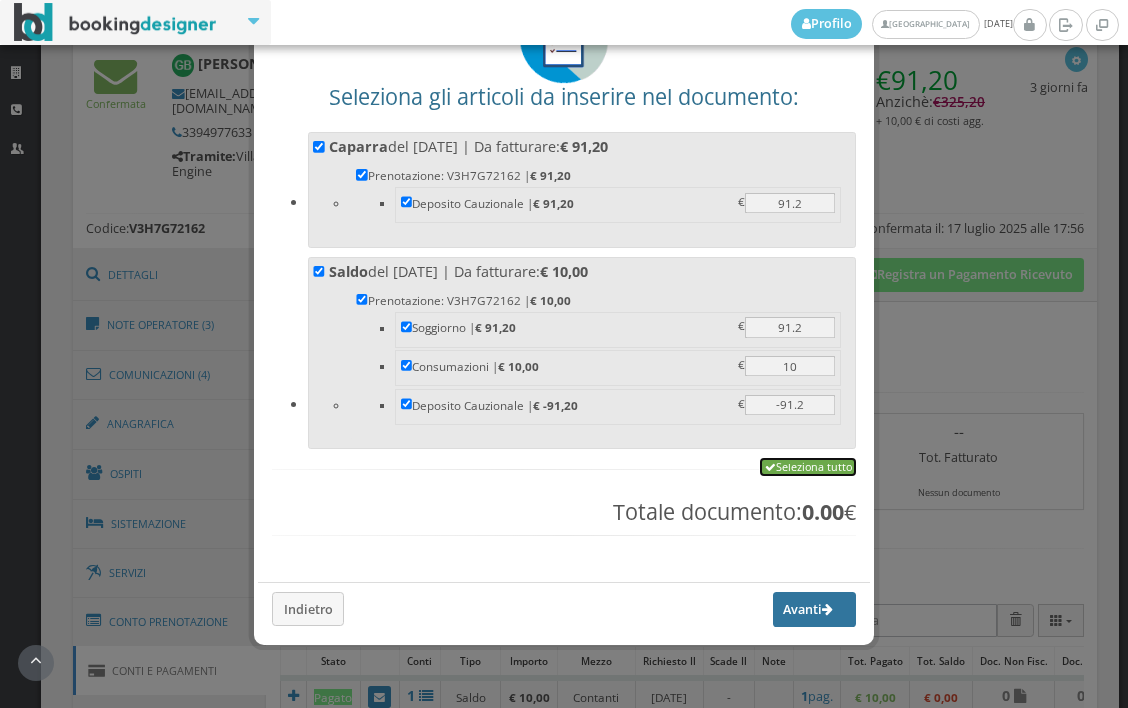 checkbox on "true" 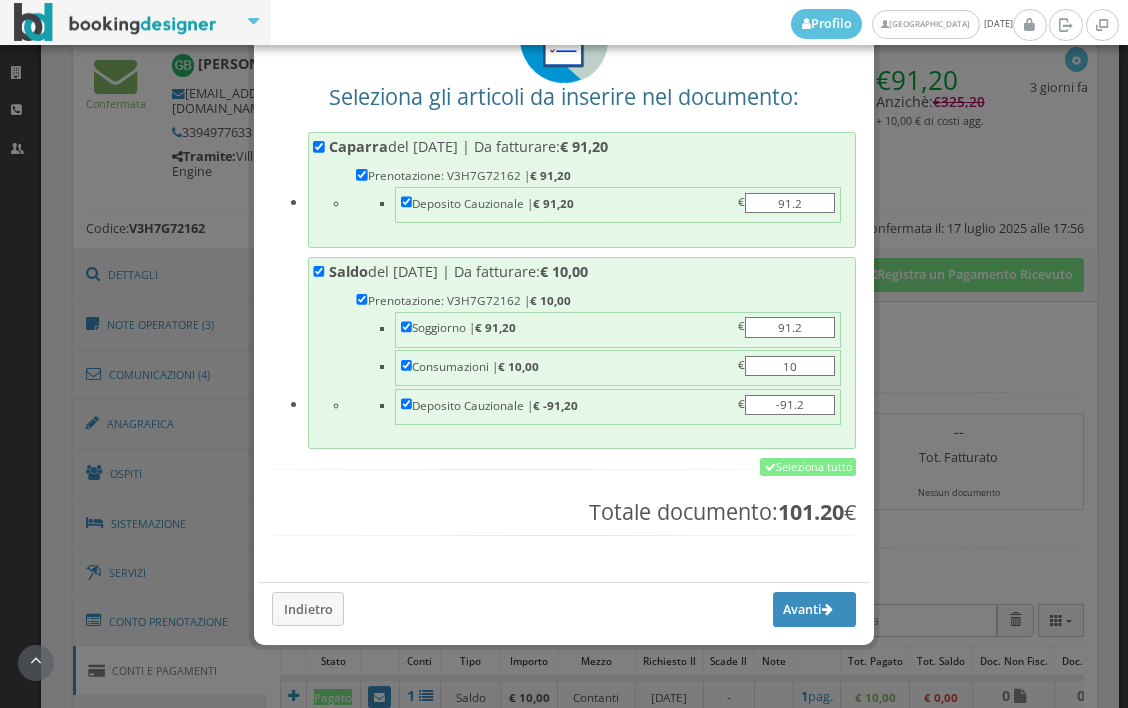 click on "Tipo di documento:
Fattura   Fattura Acconto/Anticipo su fattura Nota di credito Nota di debito Fattura semplificata Nota di credito semplificata Proforma Scontrino Elettronico Integrazione fattura reverse charge interno Integrazione/autofattura per acquisto servizi dall'estero Autofattura per regolarizzazione e integrazione delle fatture (ex art.6 c.8 d.lgs. 471/97  o  art.46 c.5 D.L. 331/93) Fattura differita di cui all'art. 21, comma 4, lett. a) Proforma - per fatturazione esterna Ricevuta Preconto
Fattura Acconto/Anticipo su fattura Nota di credito Nota di debito Fattura semplificata Nota di credito semplificata Proforma Scontrino Elettronico Integrazione fattura reverse charge interno Integrazione/autofattura per acquisto servizi dall'estero Autofattura per regolarizzazione e integrazione delle fatture (ex art.6 c.8 d.lgs. 471/97  o  art.46 c.5 D.L. 331/93) Fattura differita di cui all'art. 21, comma 4, lett. a) Ricevuta Preconto
," at bounding box center (563, 302) 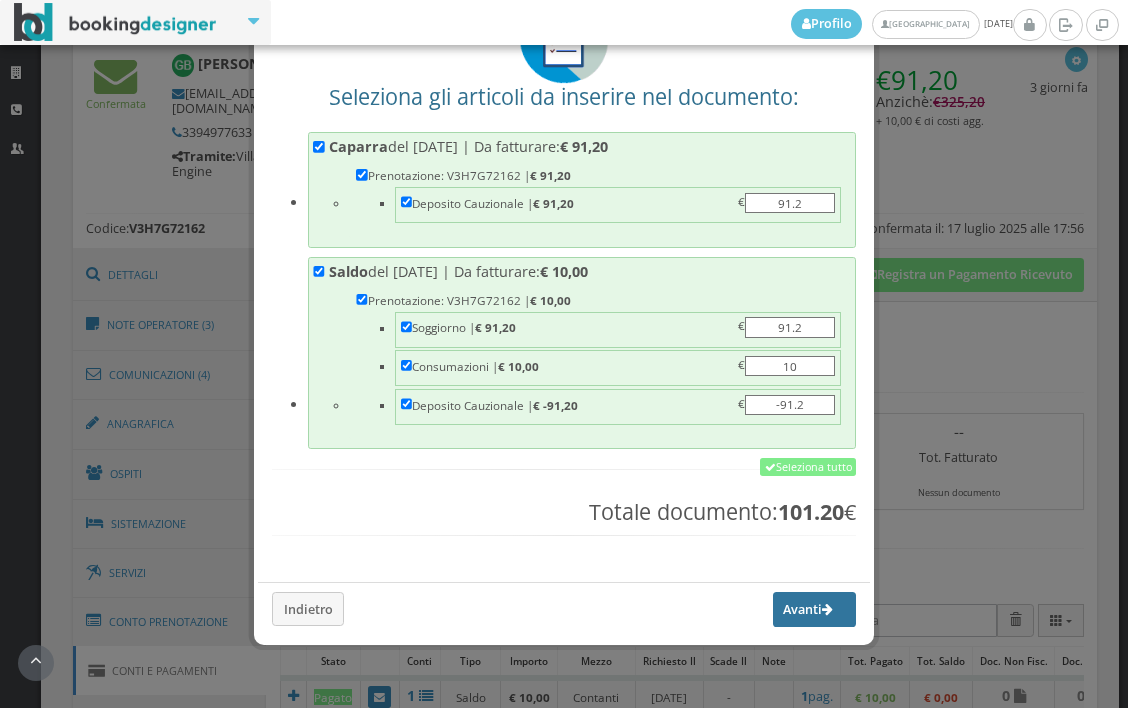click on "Avanti" at bounding box center (815, 609) 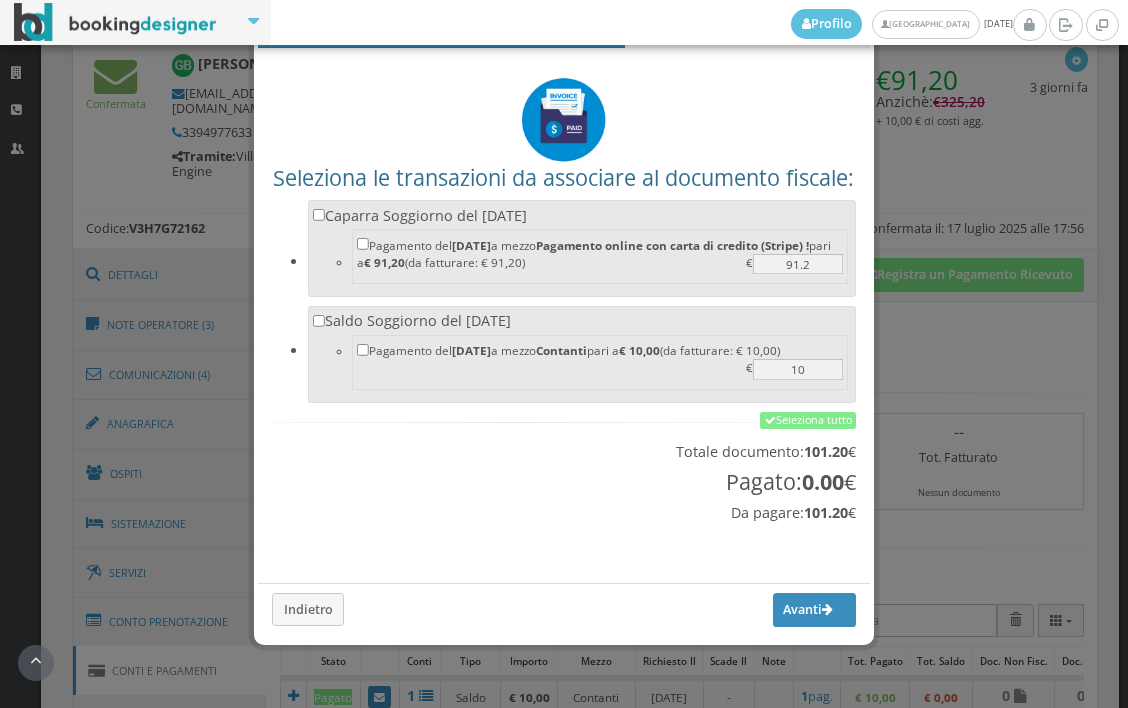scroll, scrollTop: 104, scrollLeft: 0, axis: vertical 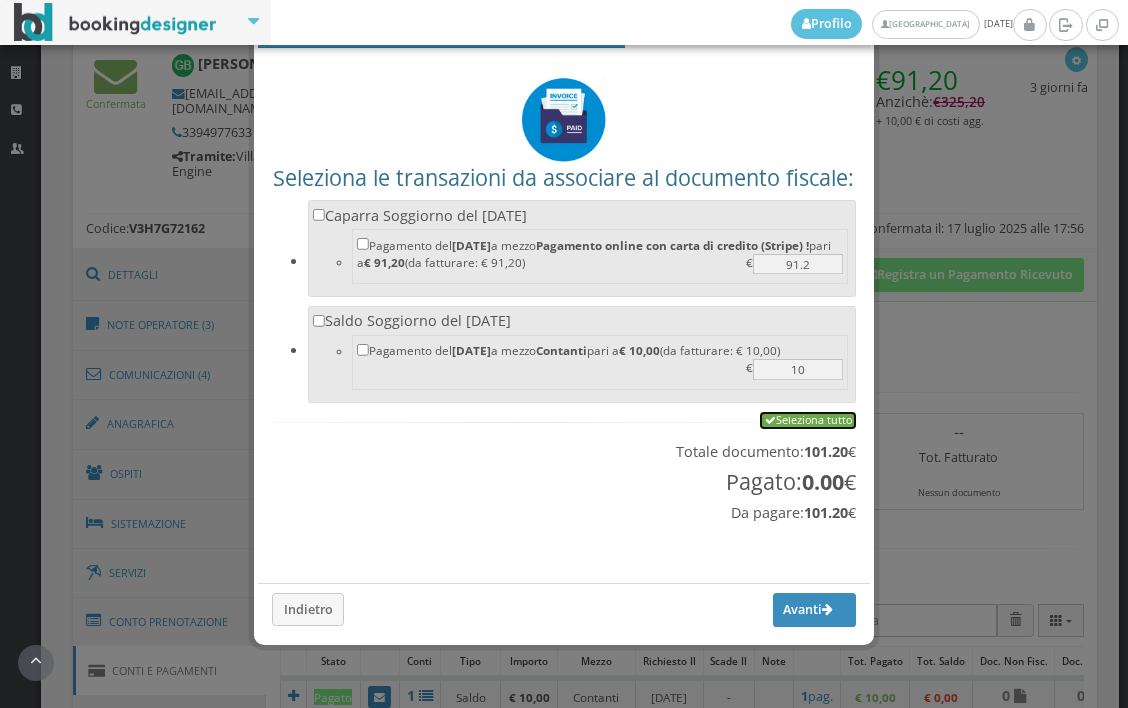 click on "Seleziona tutto" at bounding box center [808, 421] 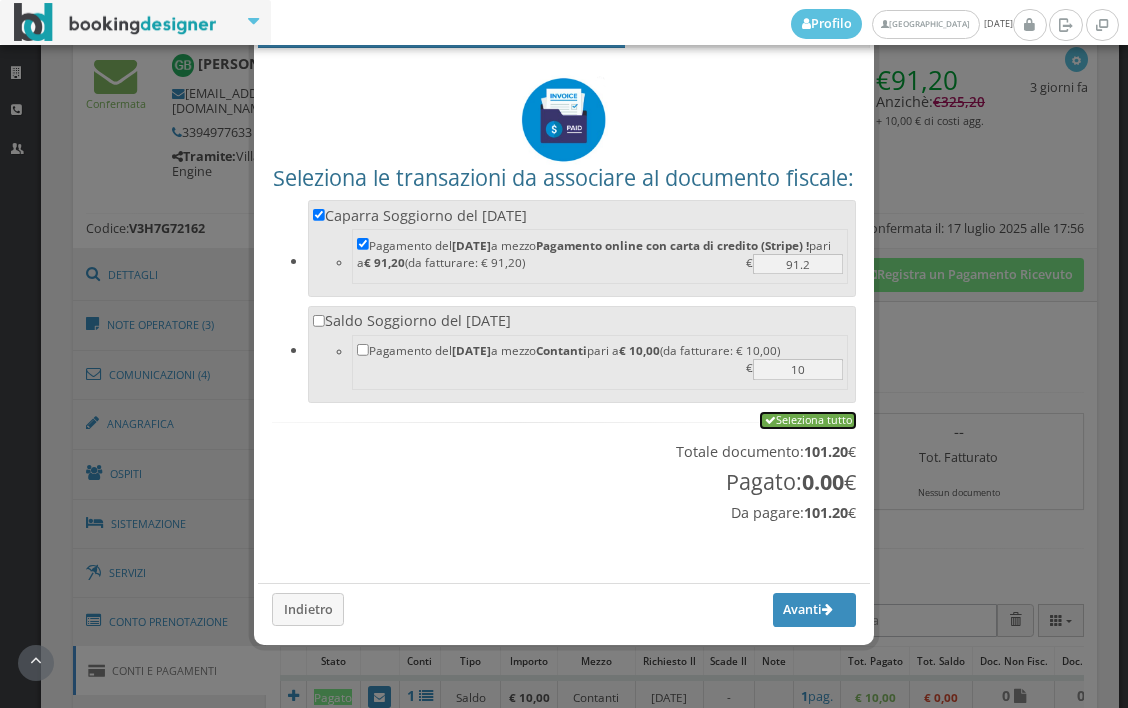 checkbox on "true" 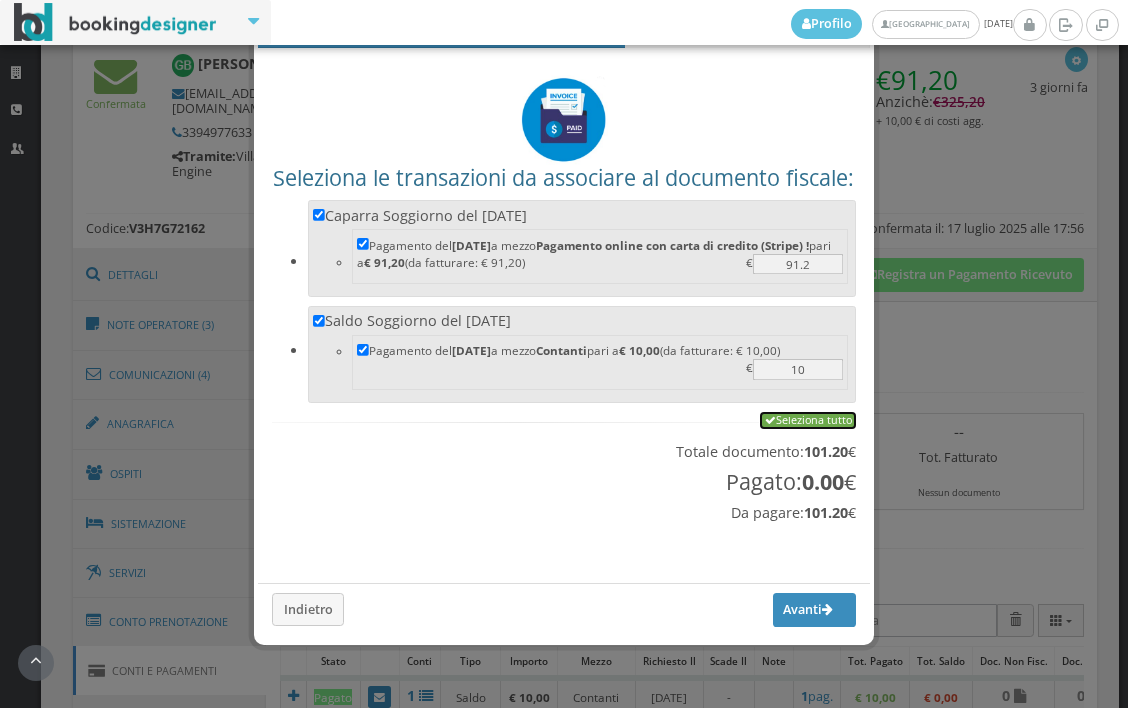 checkbox on "true" 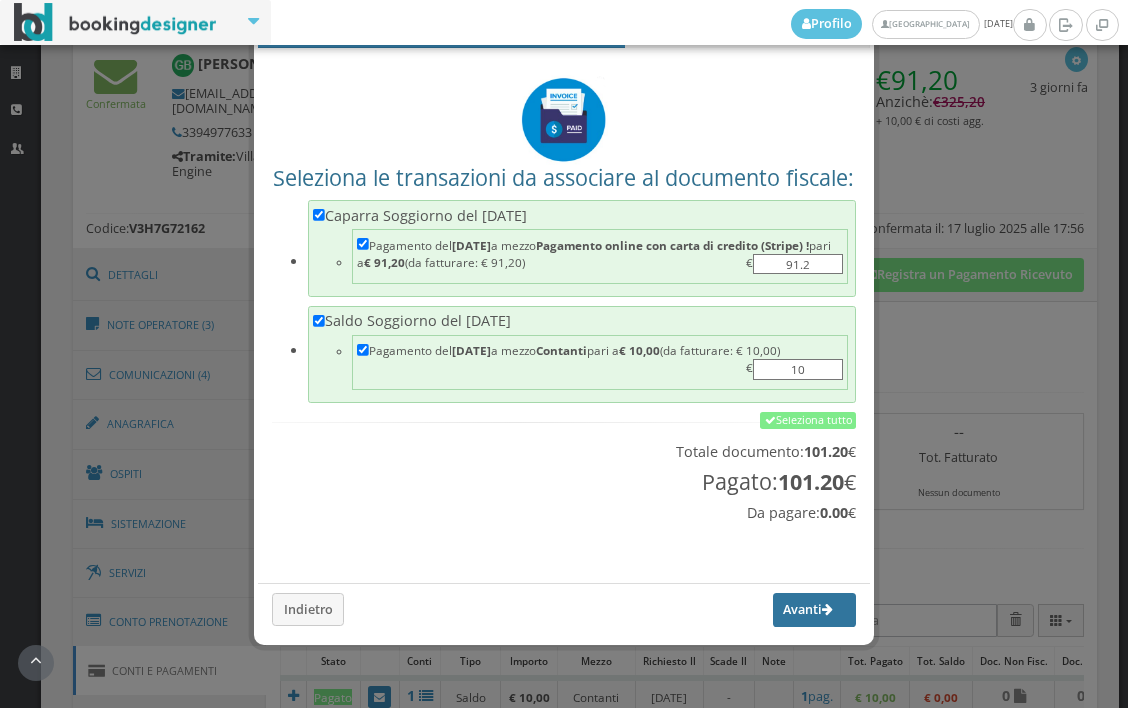 click on "Avanti" at bounding box center [815, 610] 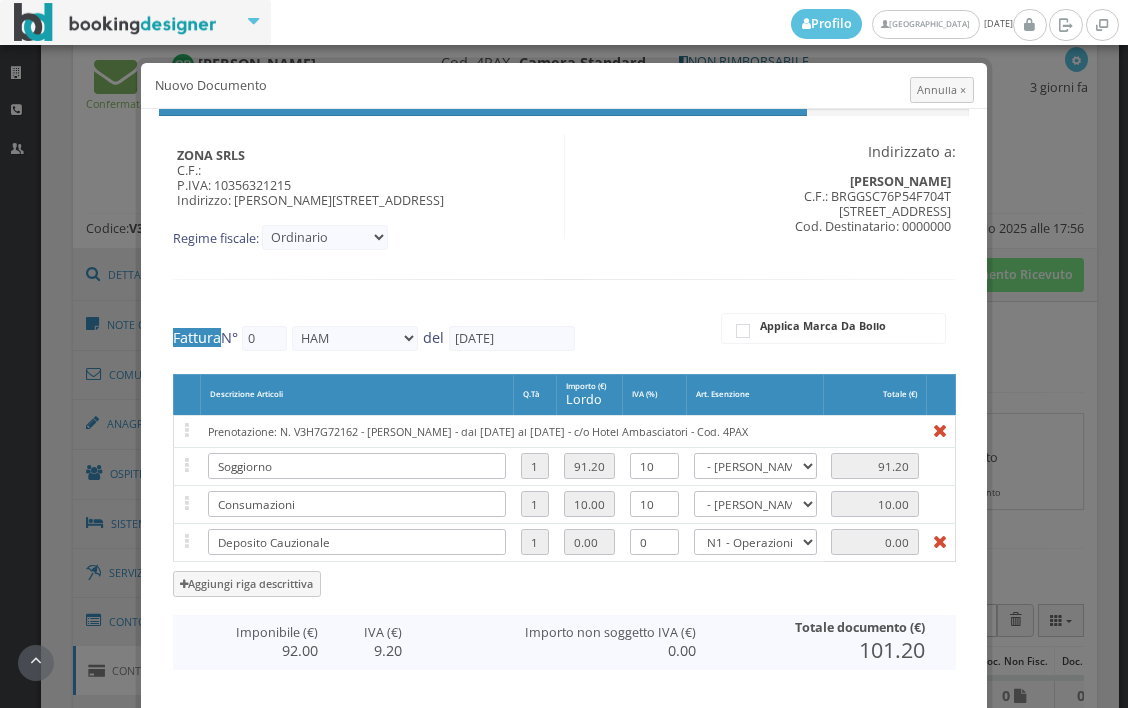 type on "325" 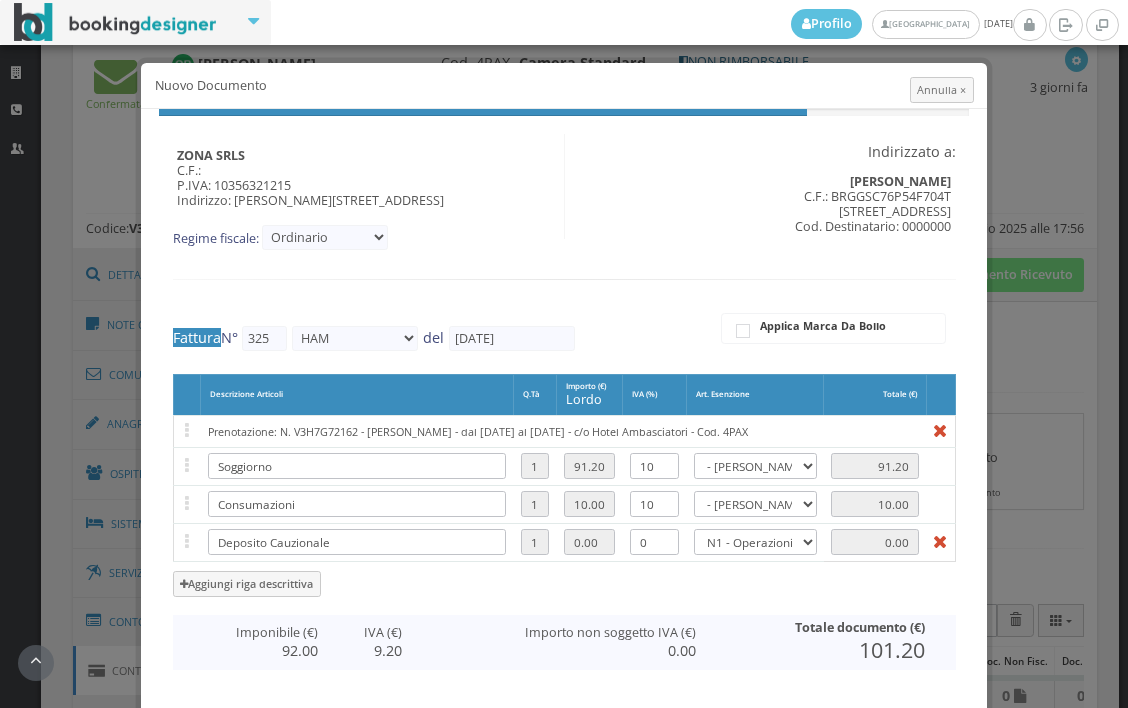 scroll, scrollTop: 421, scrollLeft: 0, axis: vertical 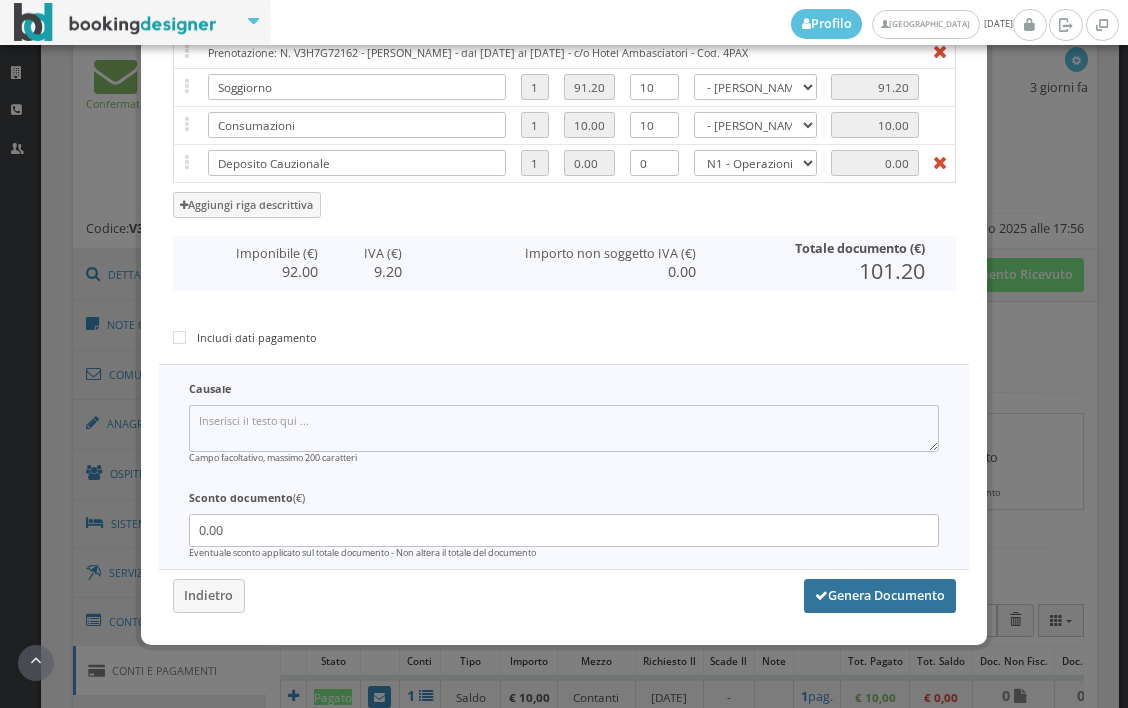 click on "Genera Documento" at bounding box center (880, 596) 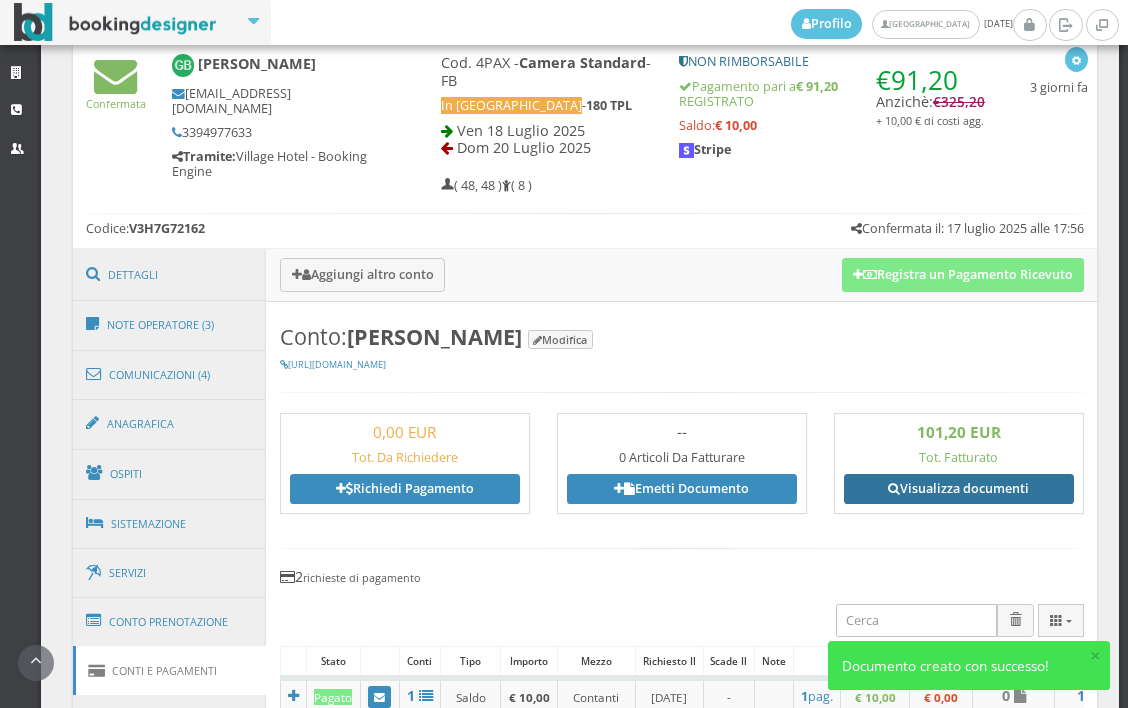 click on "Visualizza documenti" at bounding box center [959, 489] 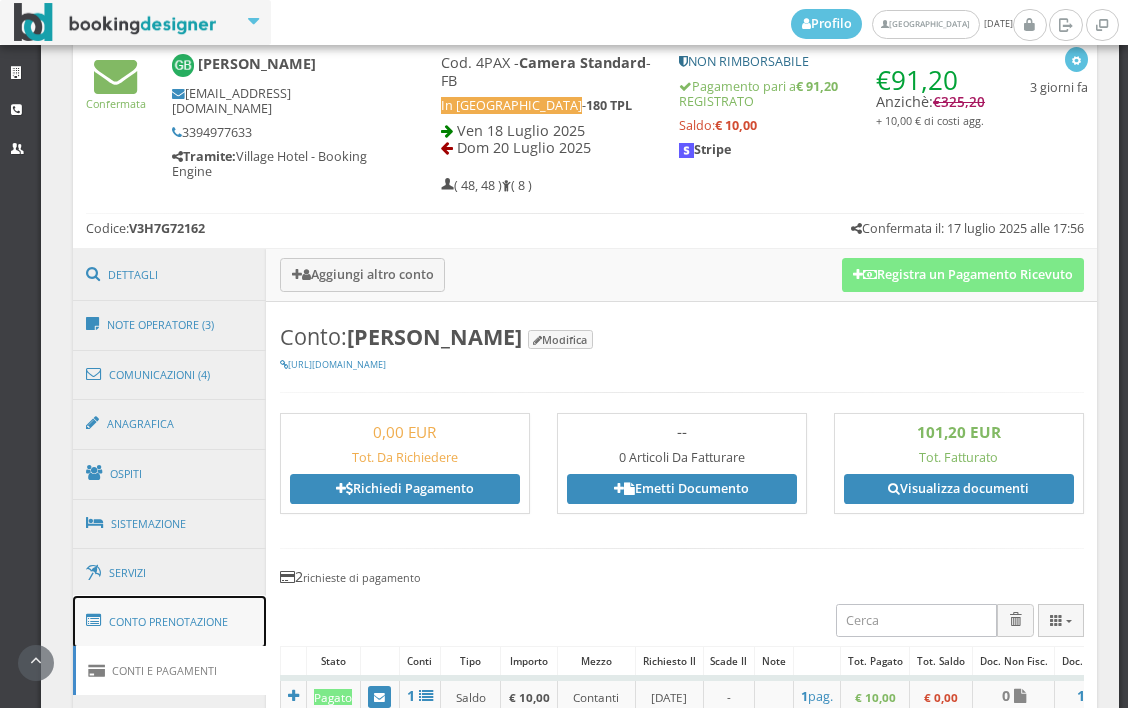 click on "Conto Prenotazione" at bounding box center [170, 622] 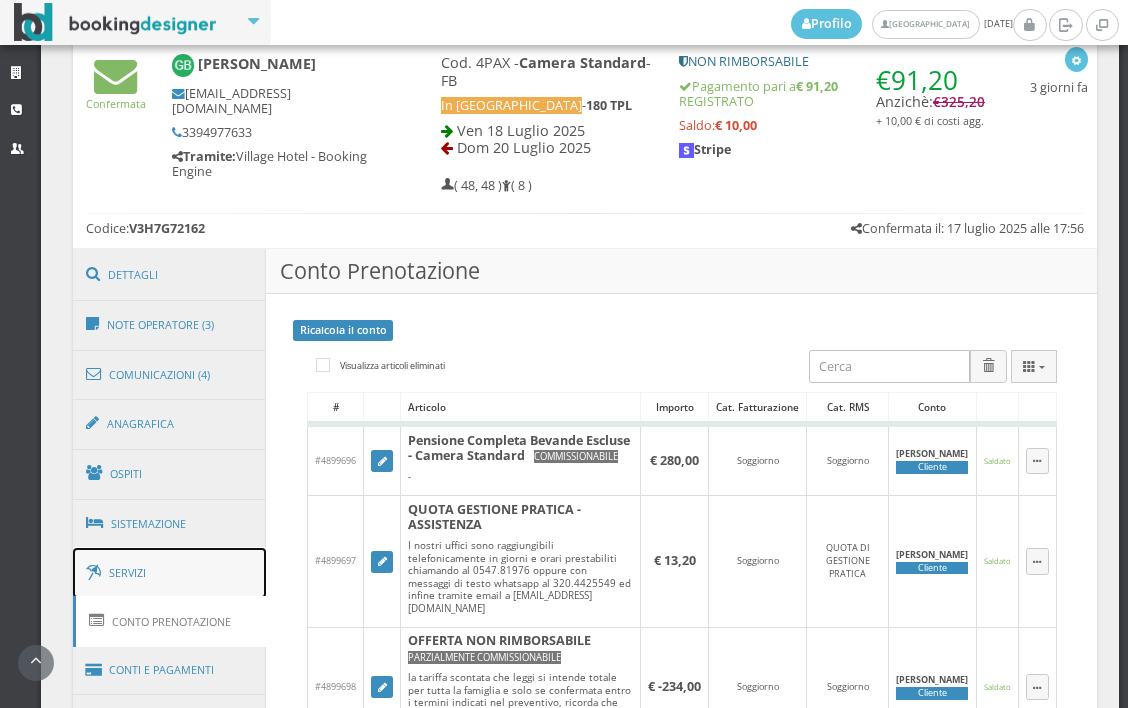 click on "Servizi" at bounding box center (170, 573) 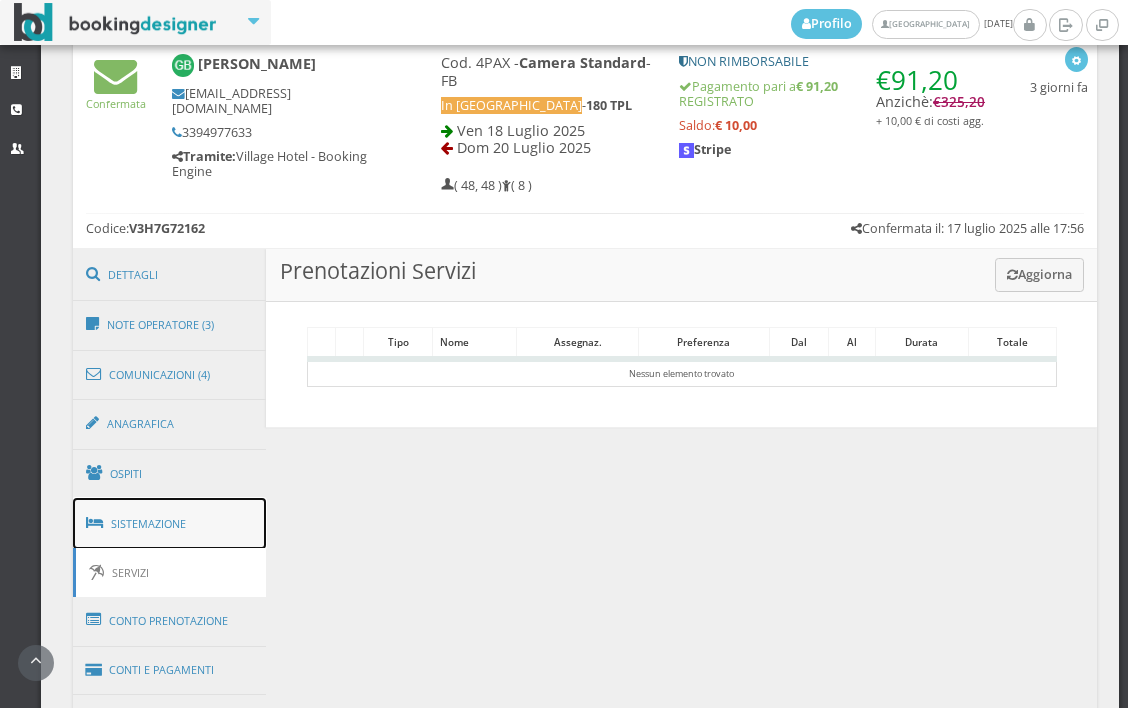 click on "Sistemazione" at bounding box center [170, 524] 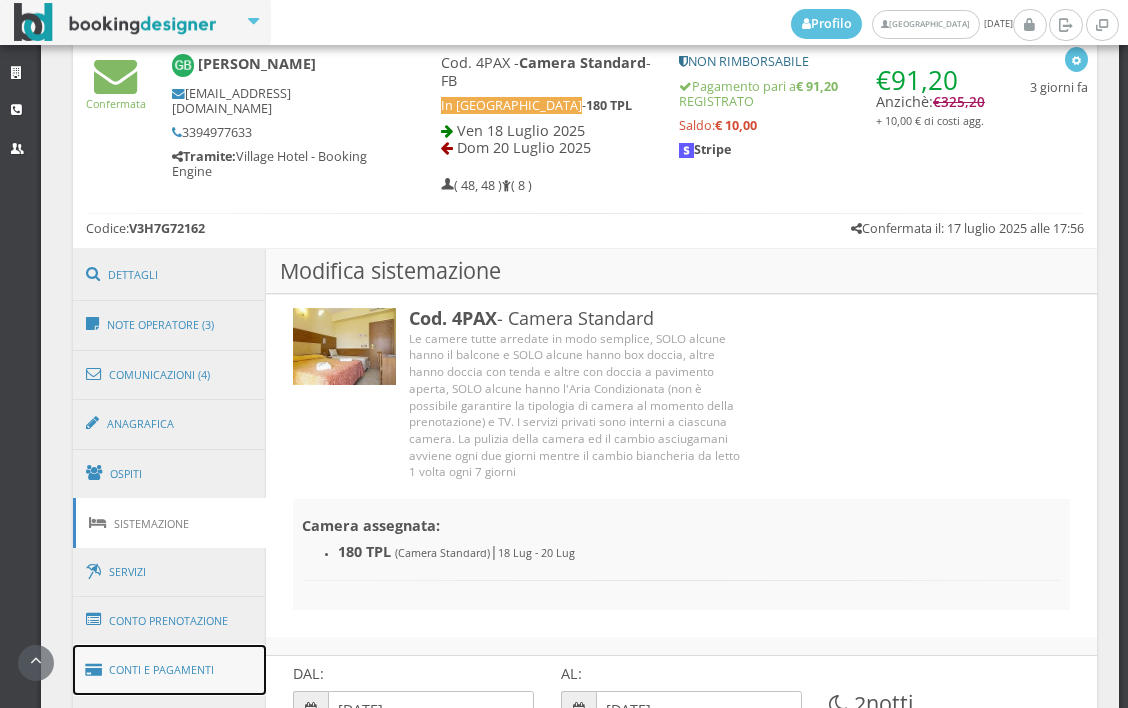 click on "Conti e Pagamenti" at bounding box center [170, 670] 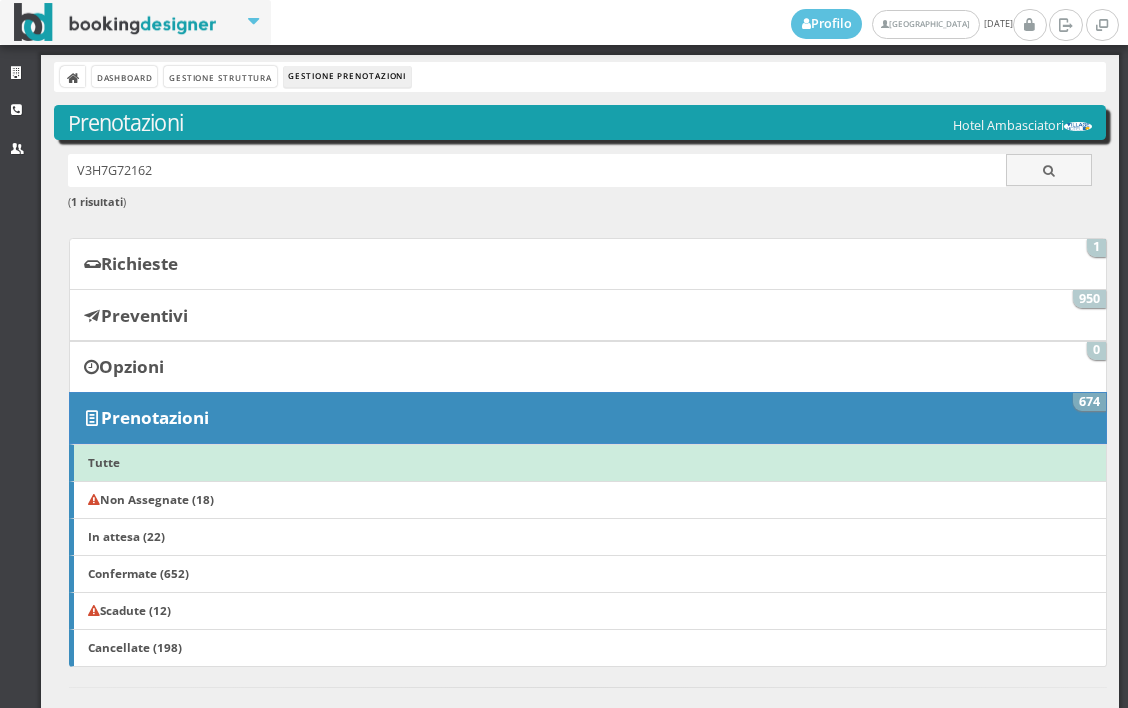scroll, scrollTop: 0, scrollLeft: 0, axis: both 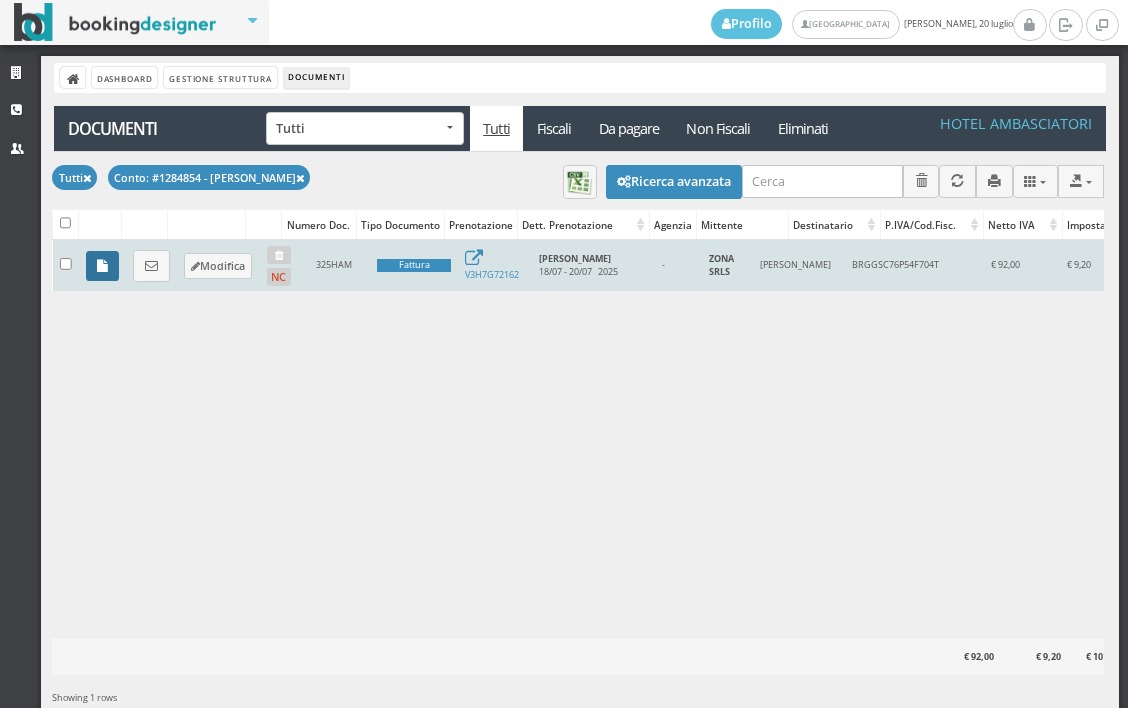 click at bounding box center (102, 266) 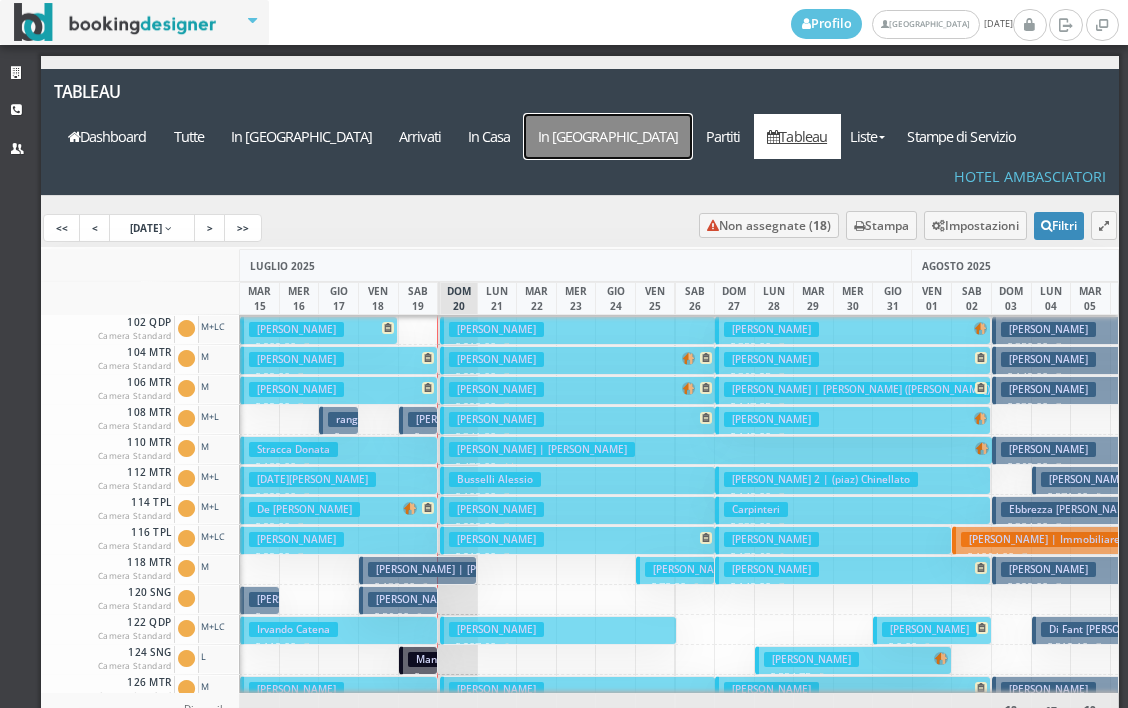 scroll, scrollTop: 0, scrollLeft: 0, axis: both 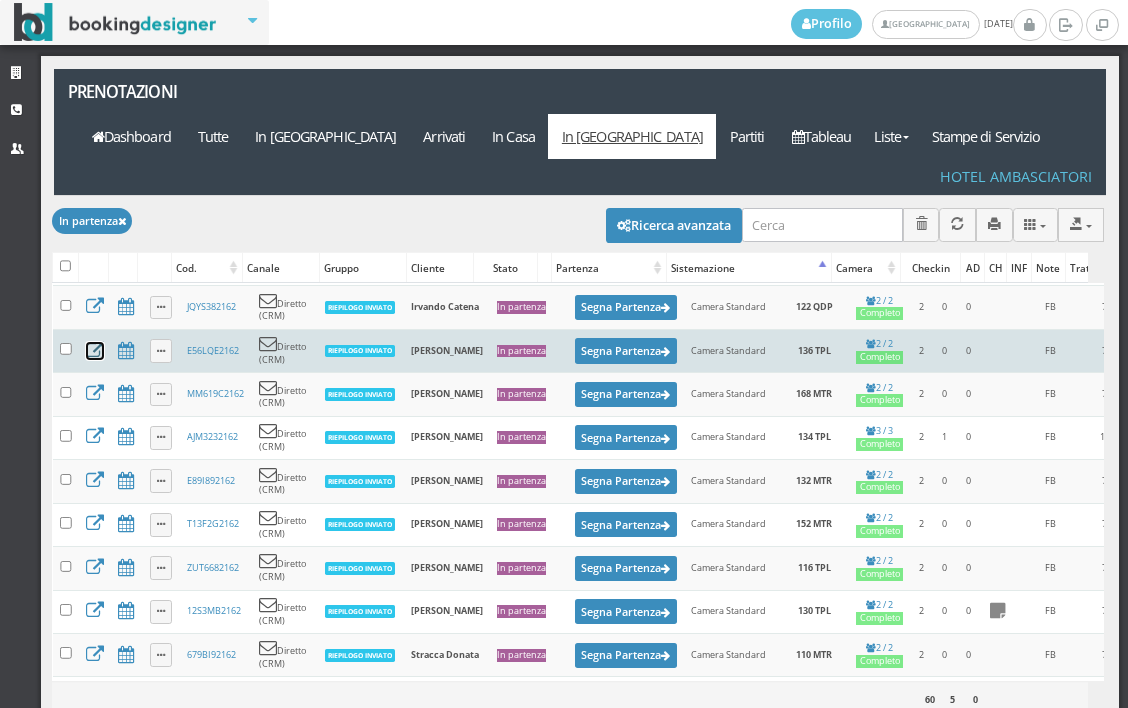 click at bounding box center [95, 351] 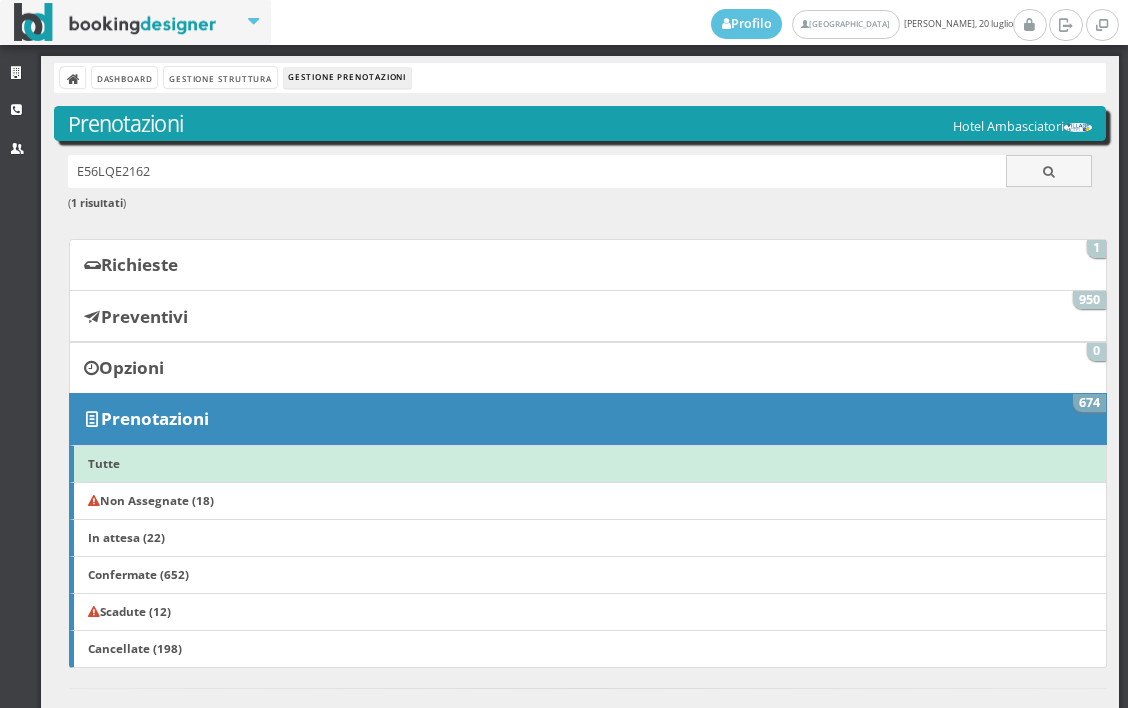 scroll, scrollTop: 0, scrollLeft: 0, axis: both 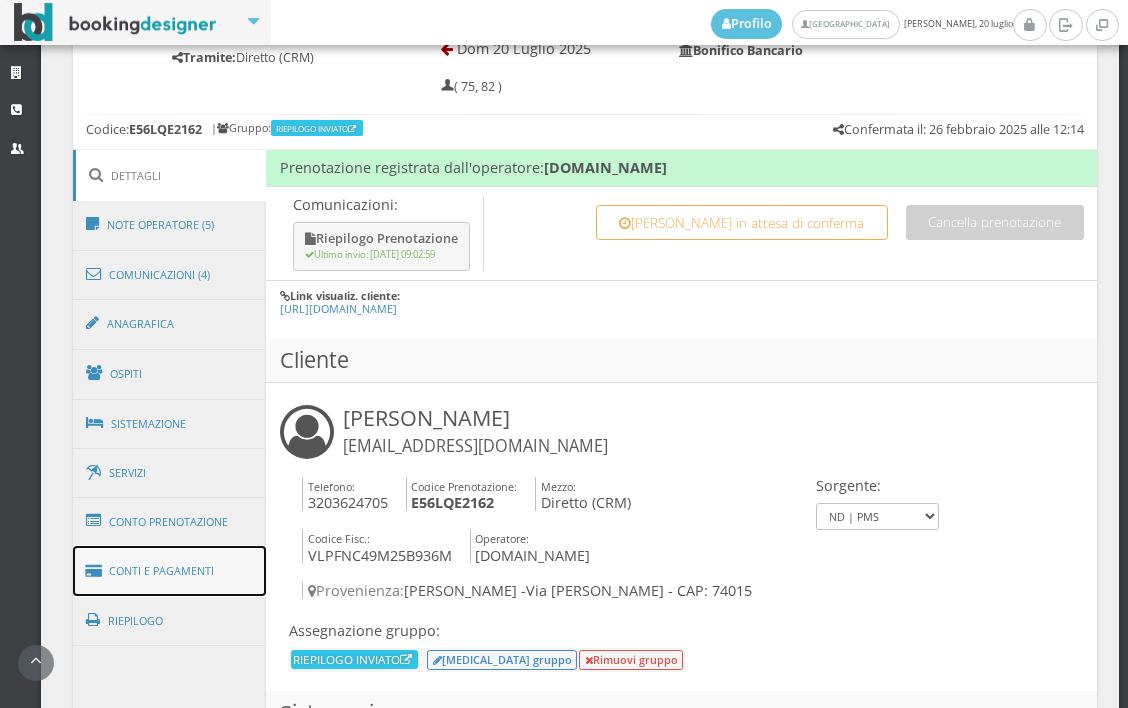click on "Conti e Pagamenti" at bounding box center [170, 571] 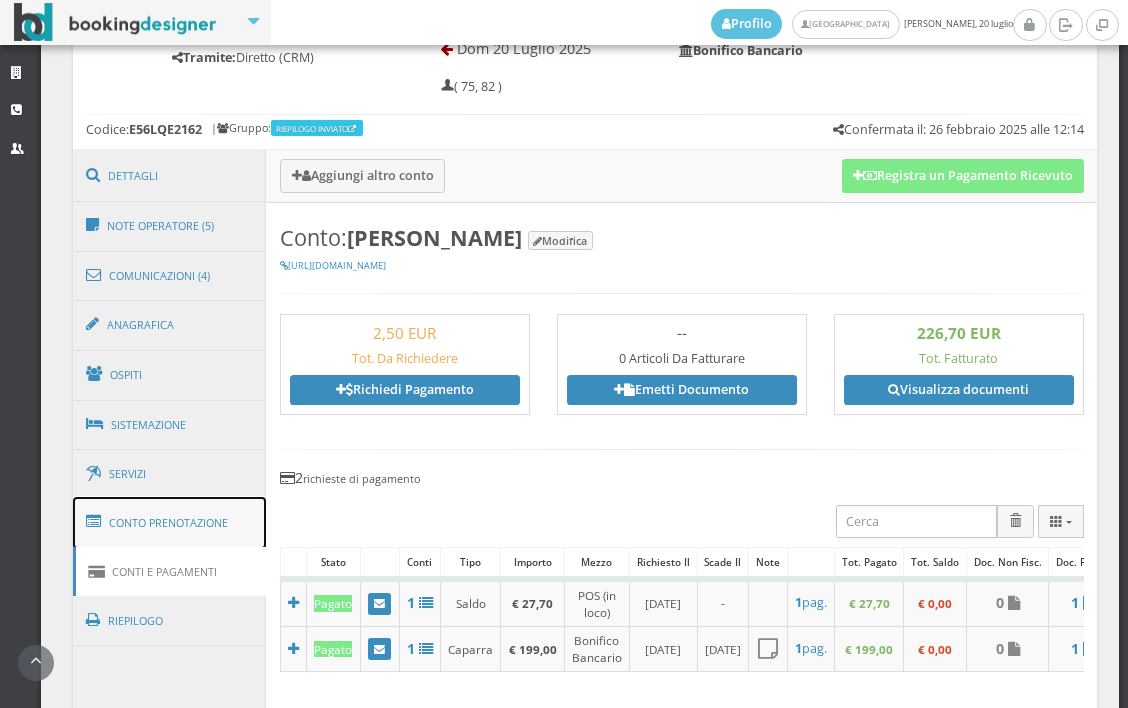 click on "Conto Prenotazione" at bounding box center [170, 523] 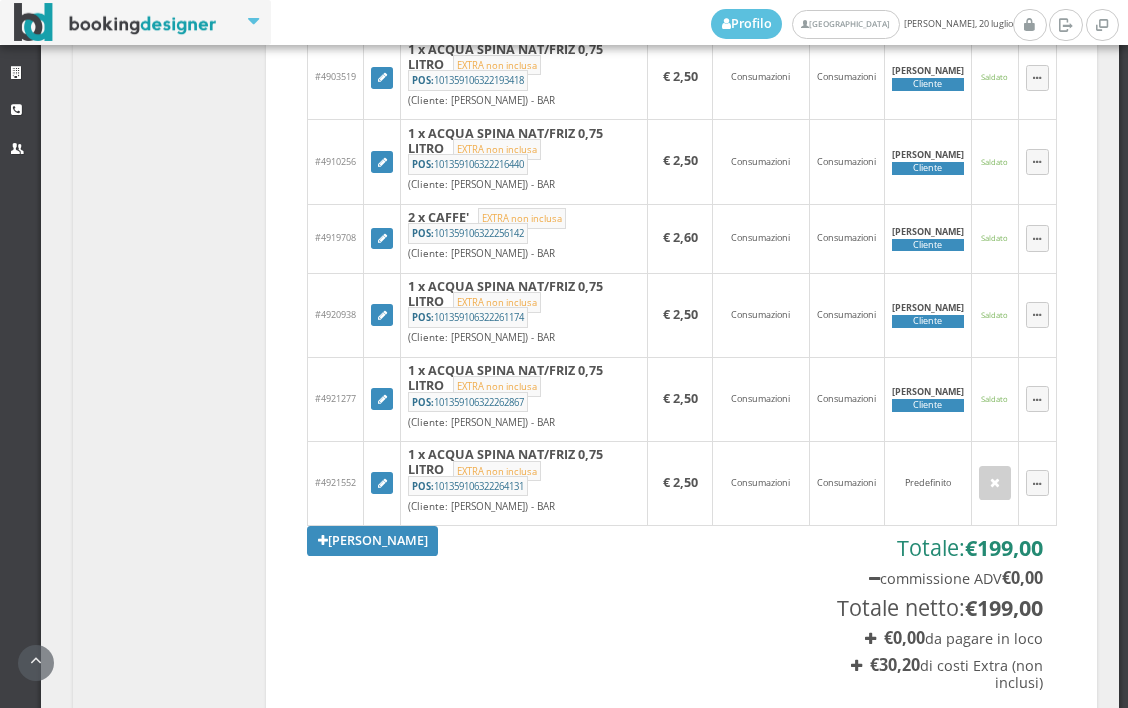 scroll, scrollTop: 2333, scrollLeft: 0, axis: vertical 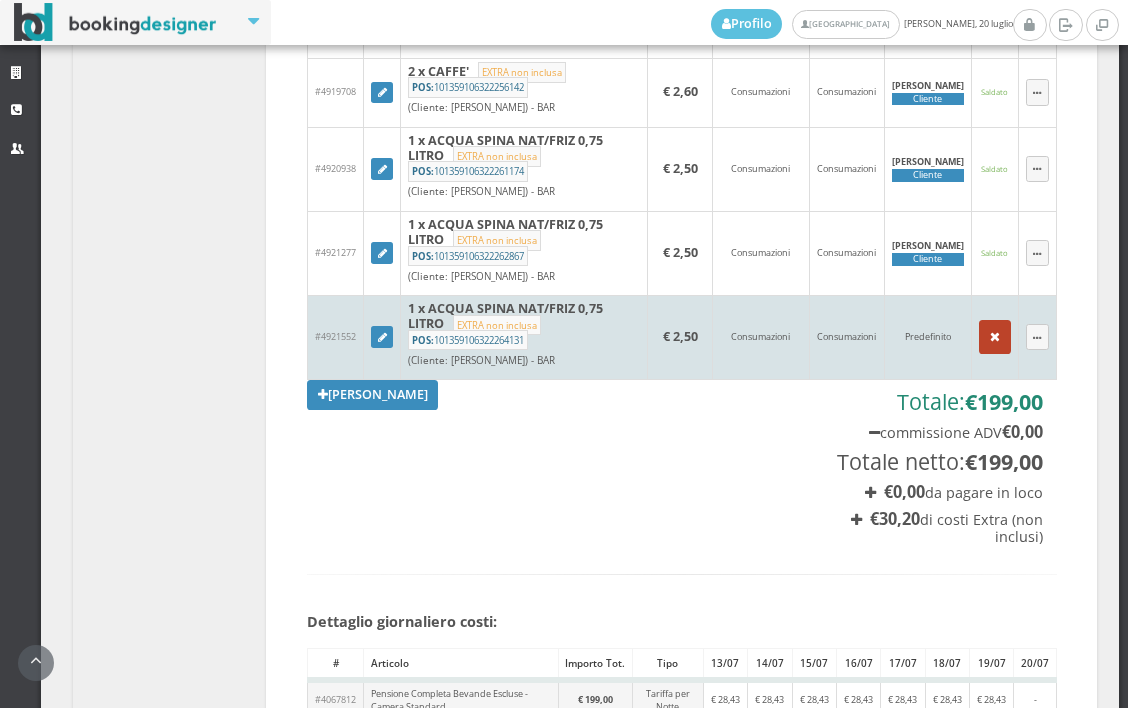 click at bounding box center [995, 337] 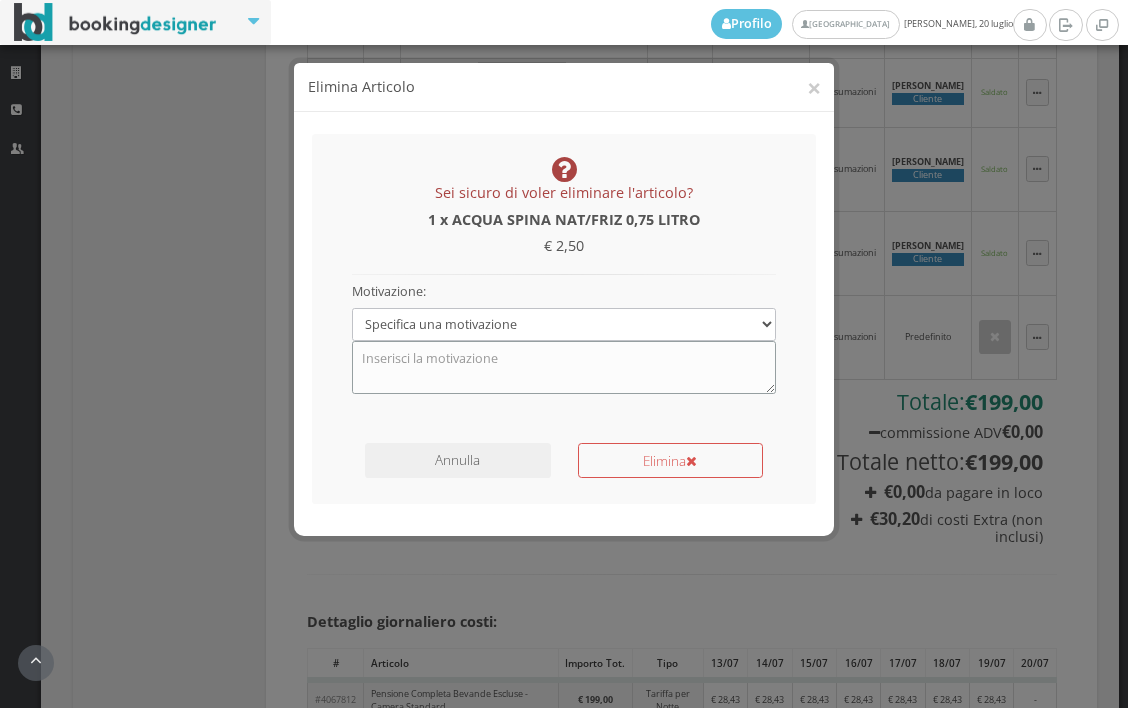 click at bounding box center [564, 367] 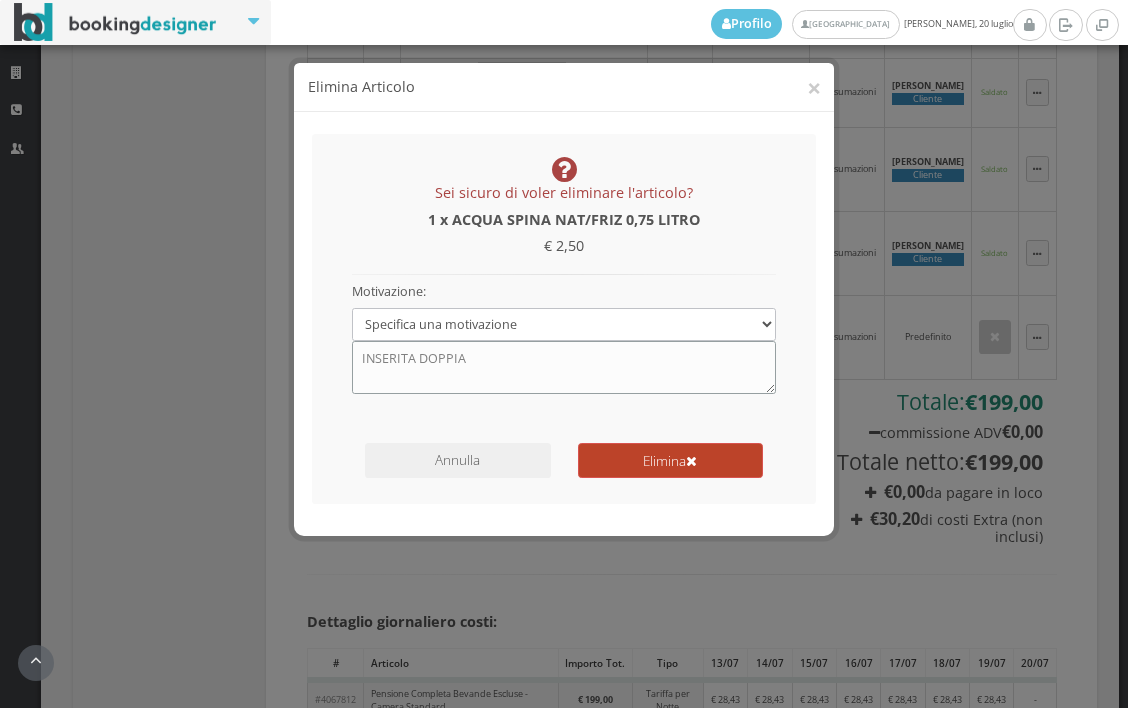type on "INSERITA DOPPIA" 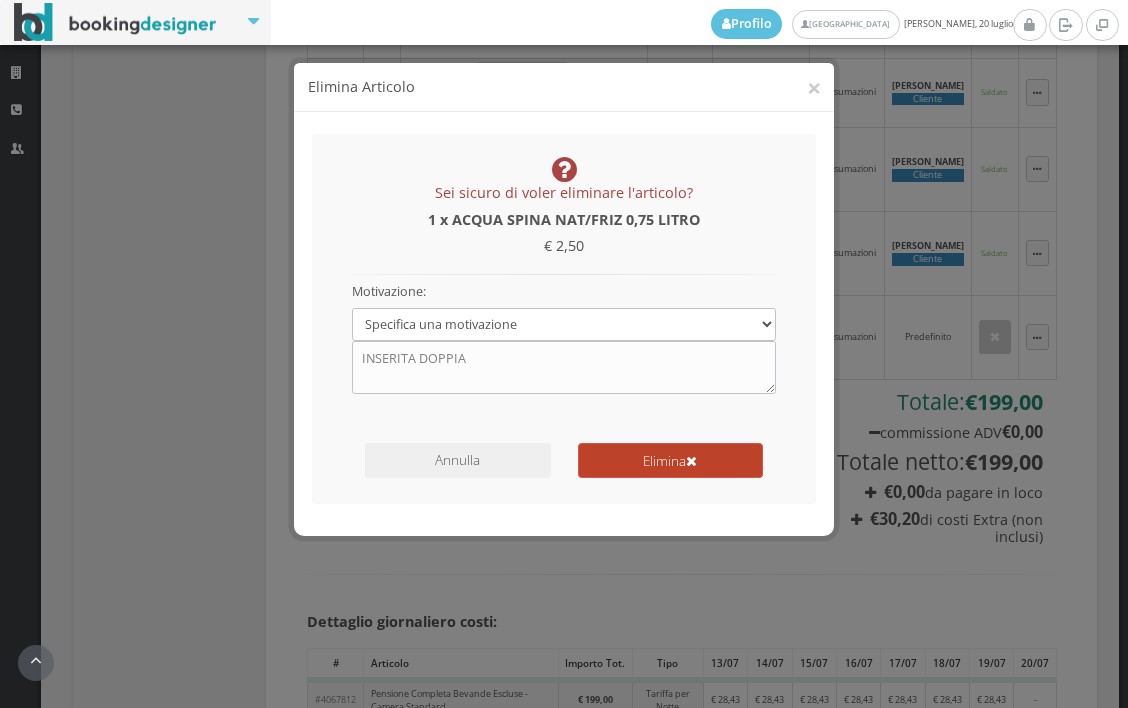 click on "Elimina" at bounding box center [670, 460] 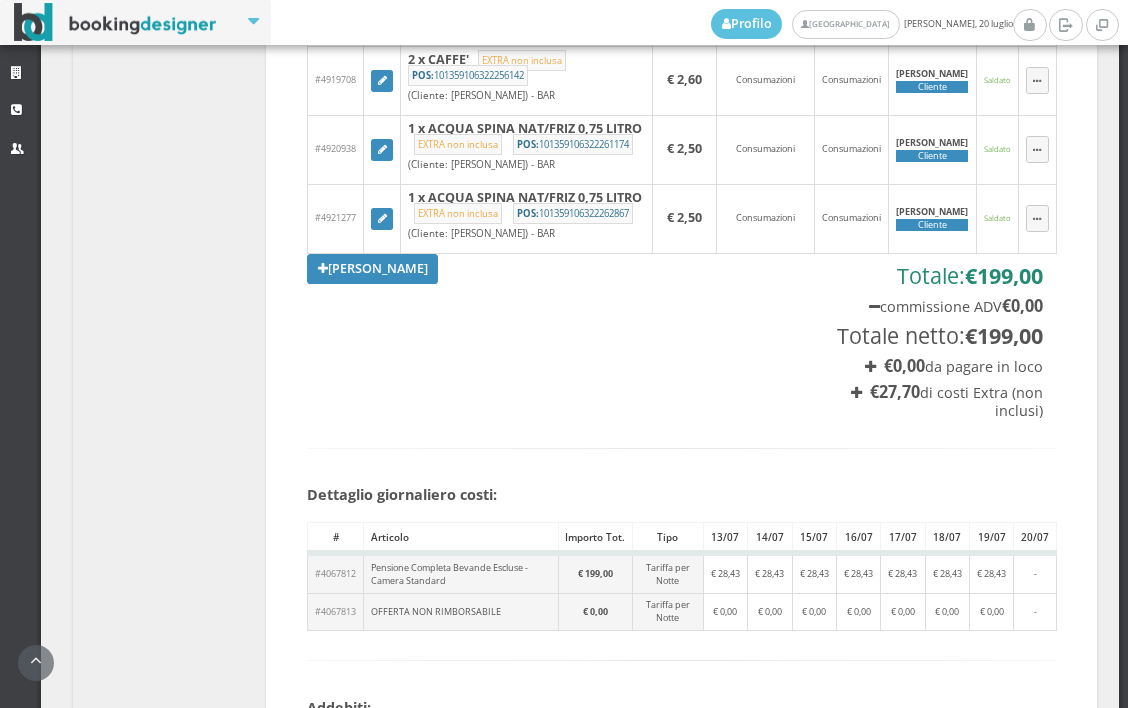 scroll, scrollTop: 2111, scrollLeft: 0, axis: vertical 